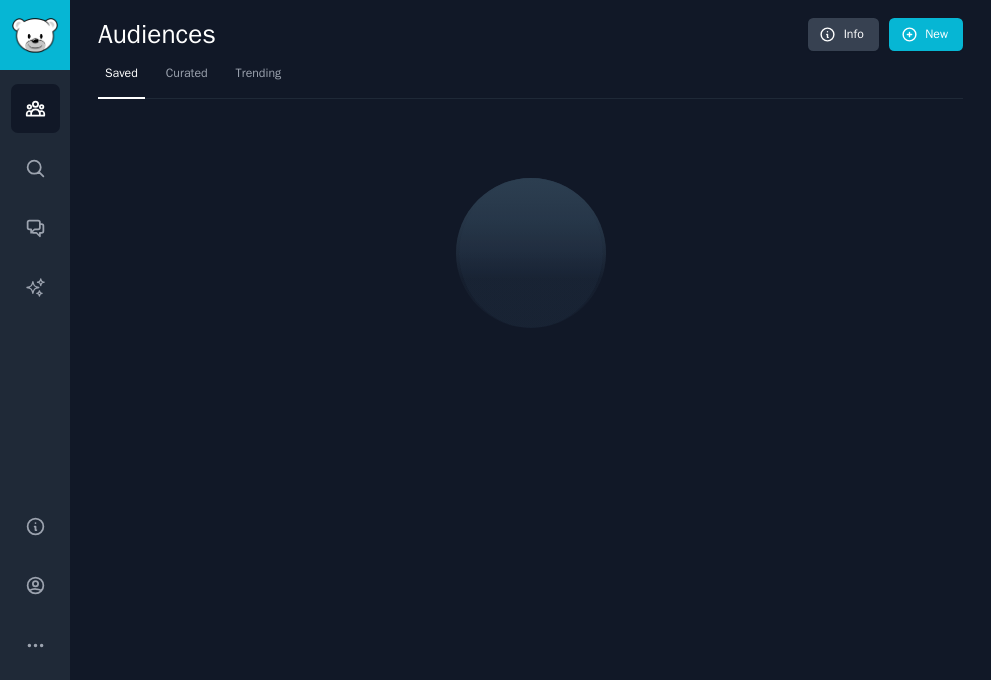 scroll, scrollTop: 0, scrollLeft: 0, axis: both 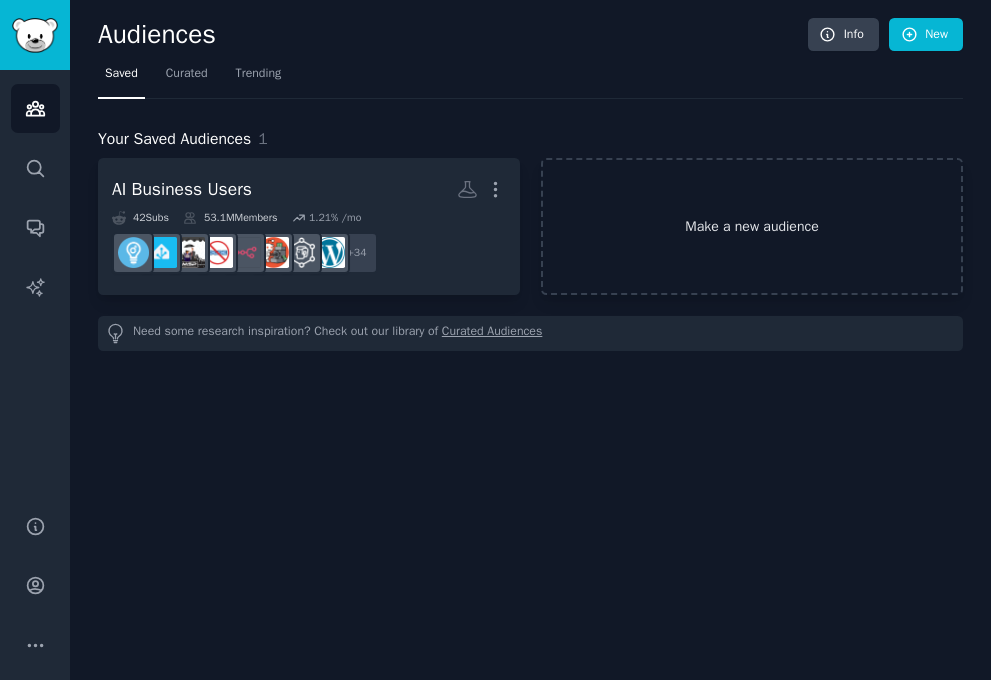 click on "Make a new audience" at bounding box center (752, 226) 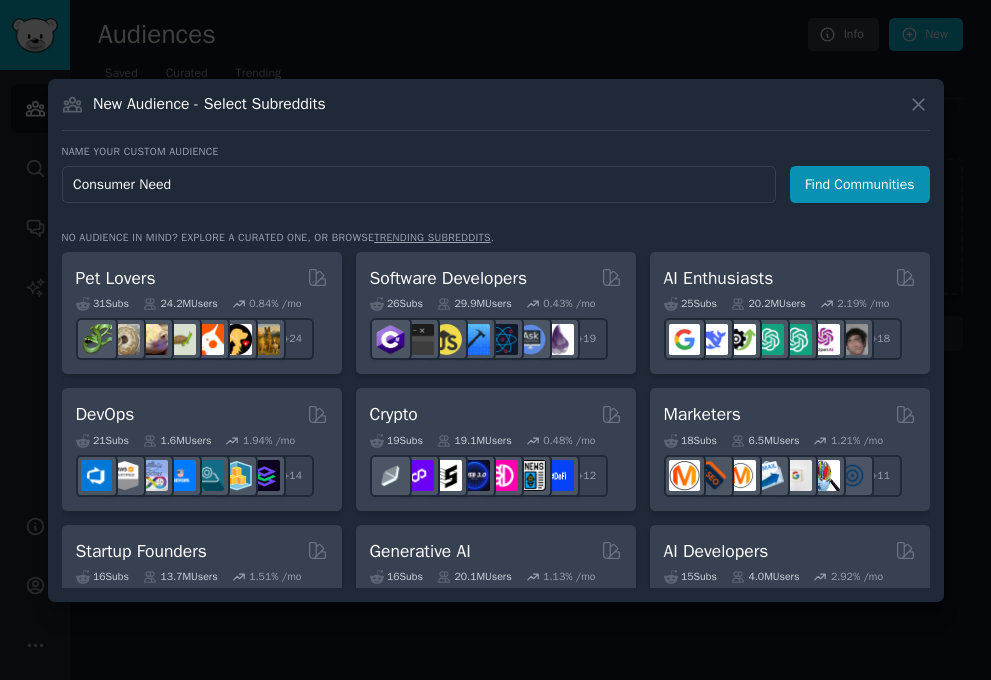 type on "Consumer Needs" 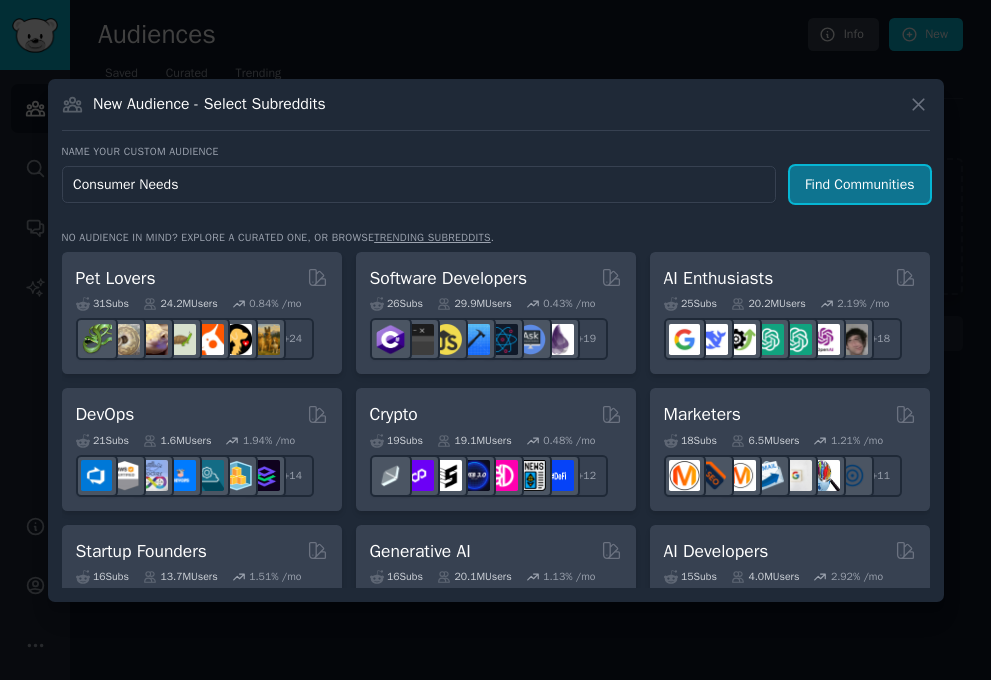 click on "Find Communities" at bounding box center (860, 184) 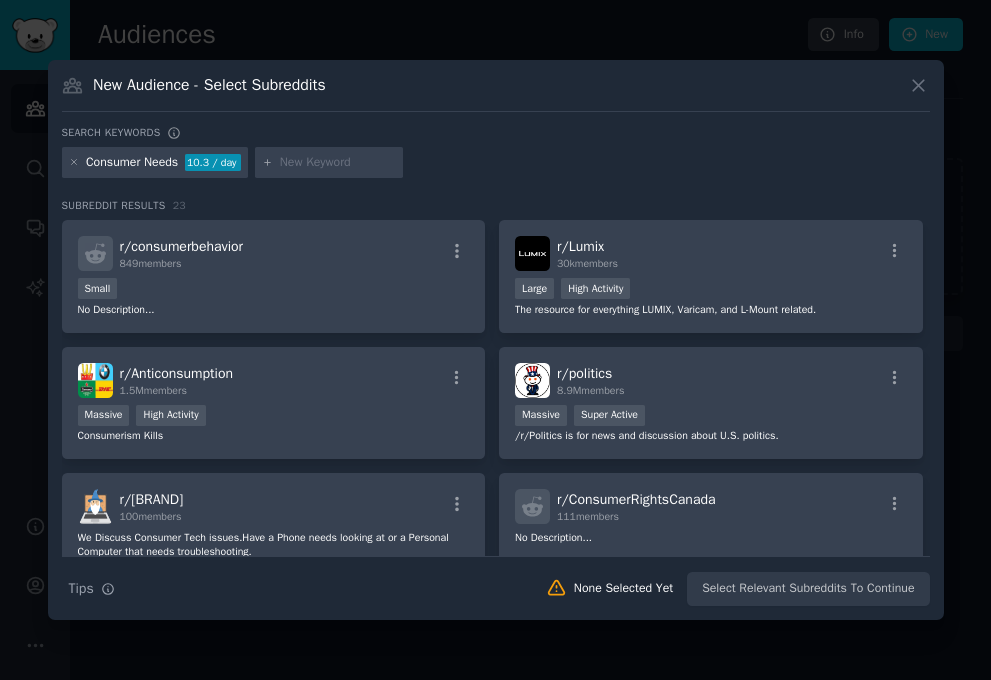 click at bounding box center (338, 163) 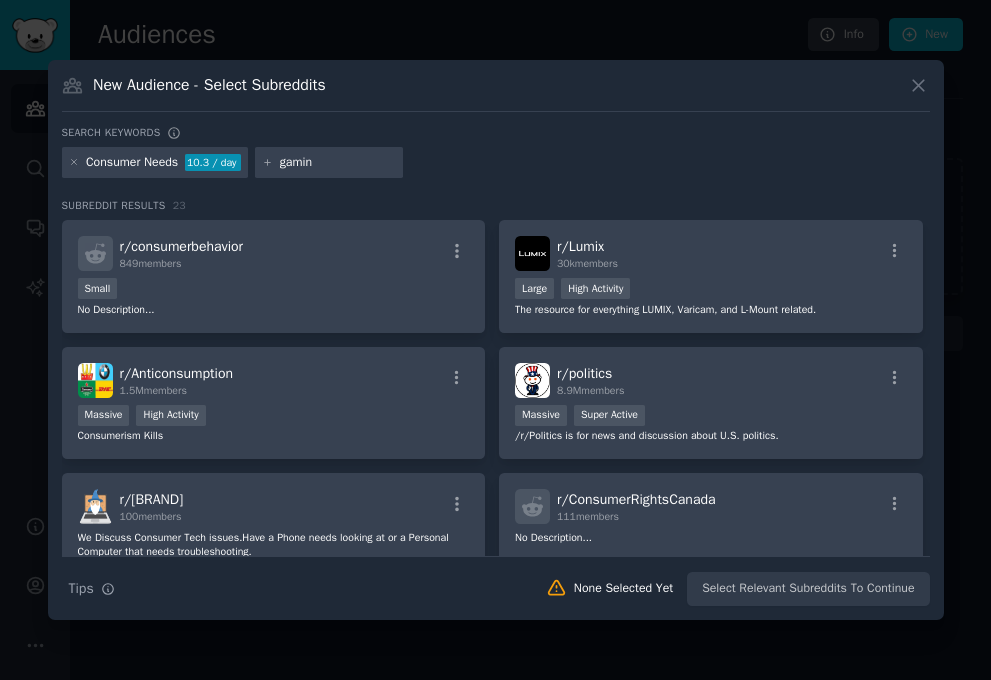 type on "gaming" 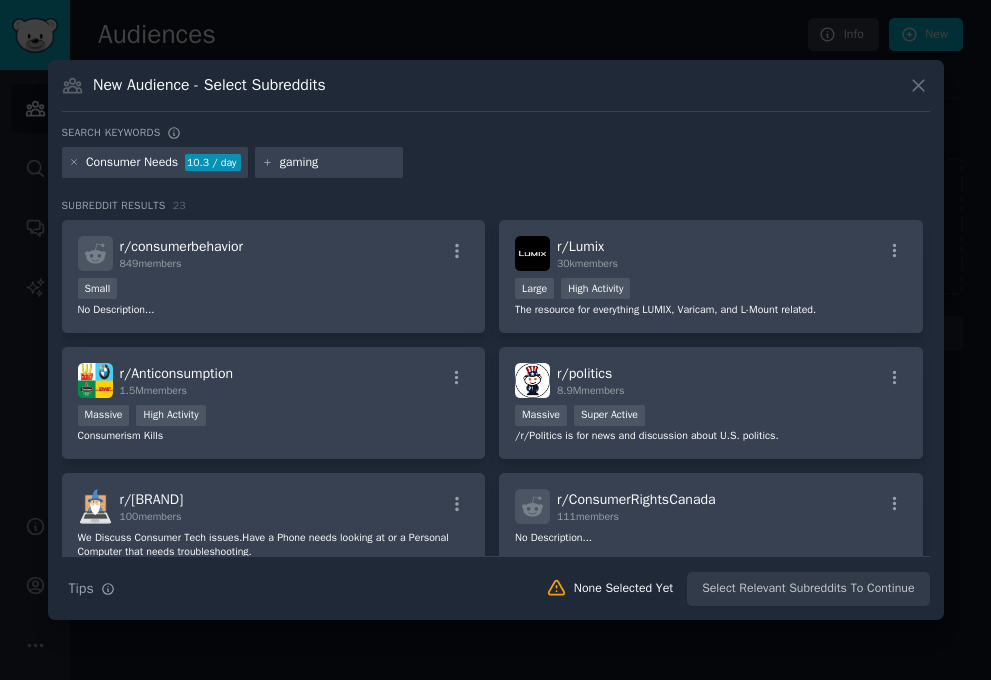 type 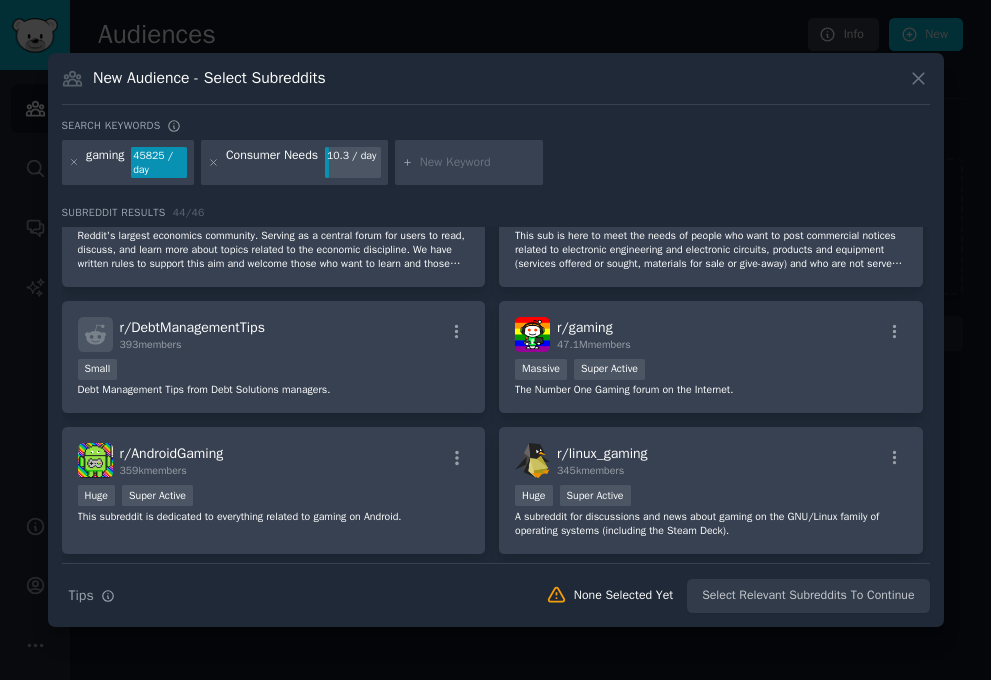 scroll, scrollTop: 618, scrollLeft: 0, axis: vertical 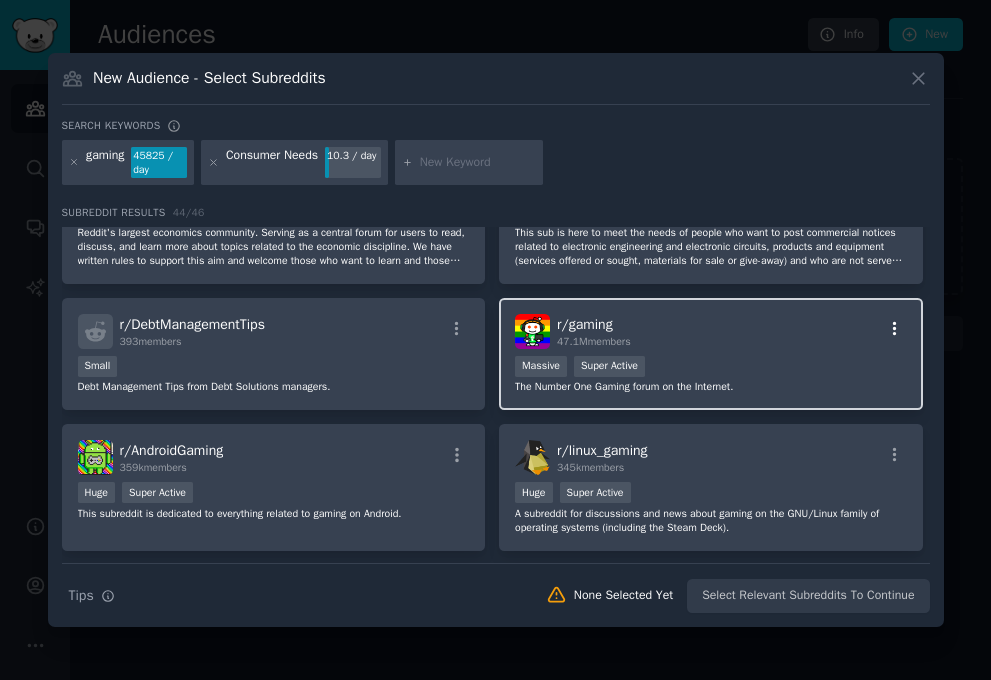 click 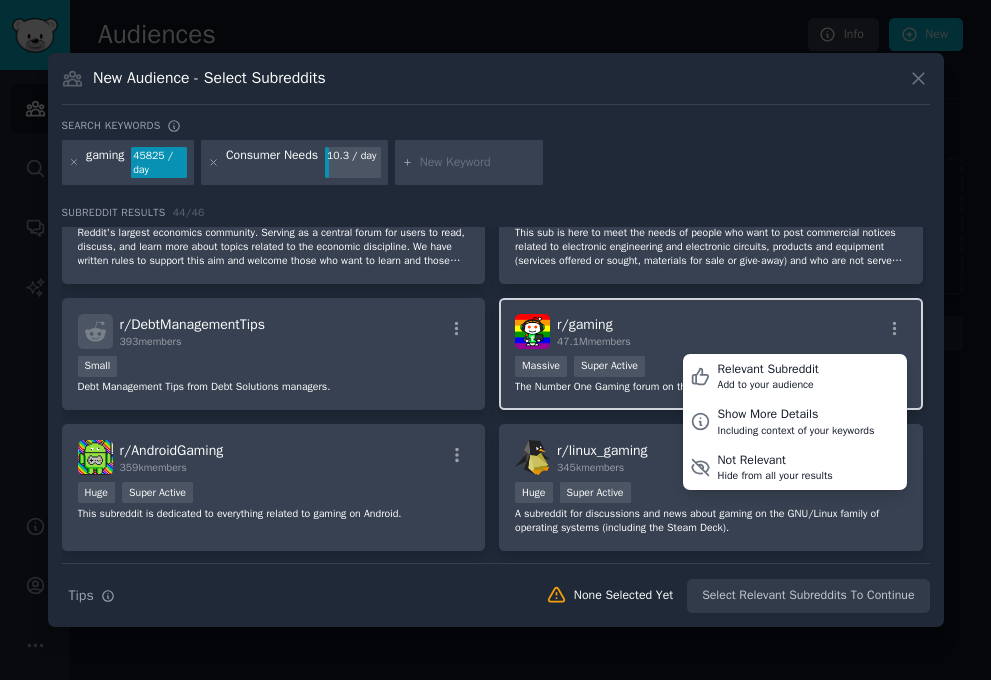 click on "r/ gaming 47.1M  members Relevant Subreddit Add to your audience Show More Details Including context of your keywords Not Relevant Hide from all your results" at bounding box center (711, 331) 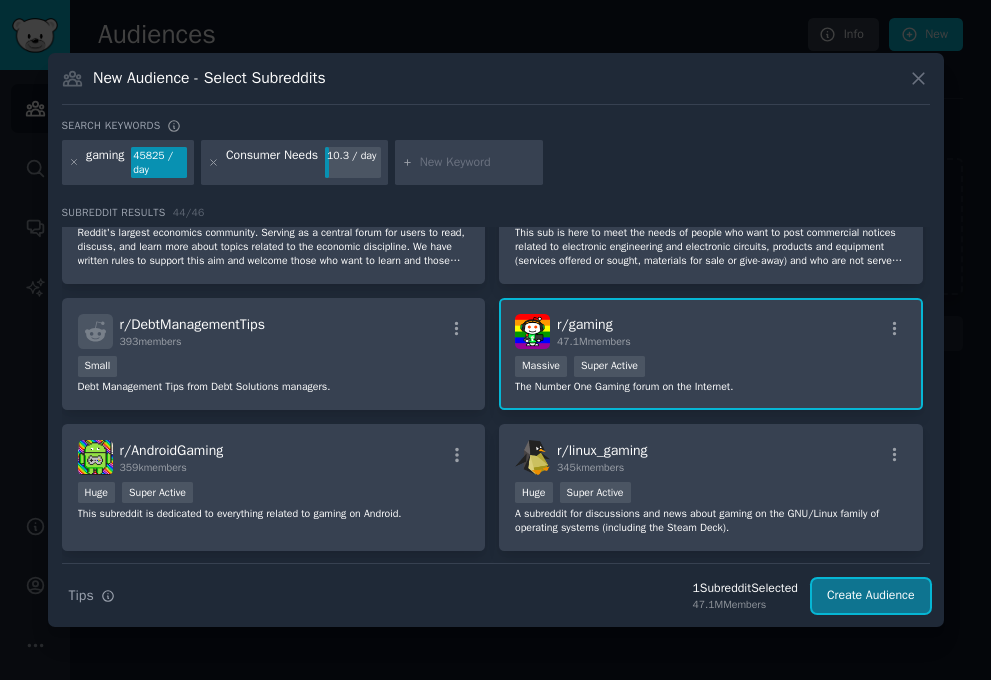 click on "Create Audience" at bounding box center (871, 596) 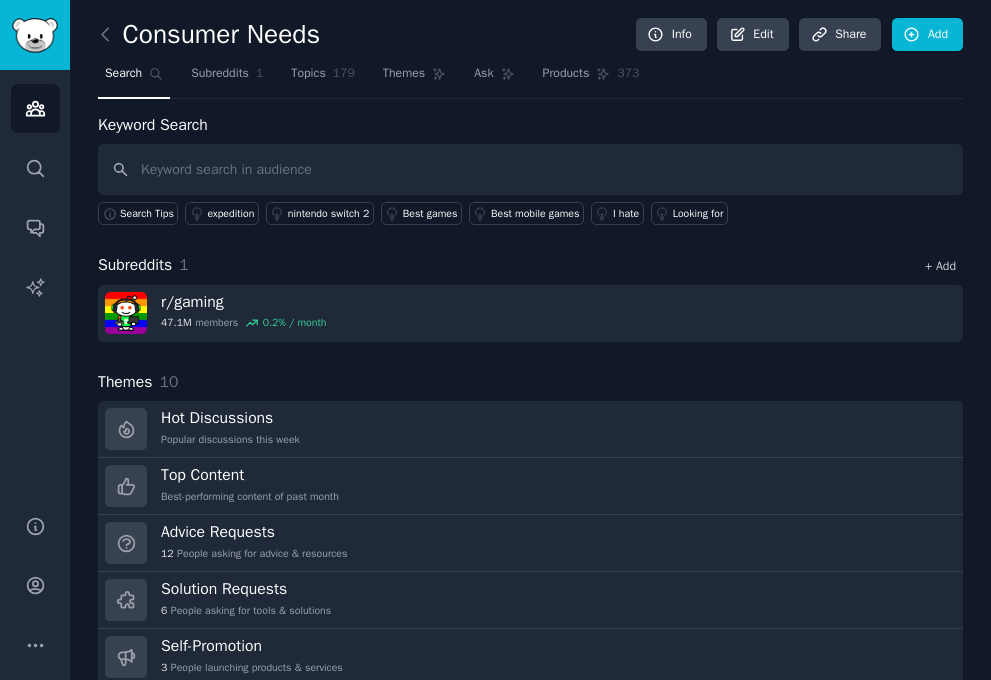 click on "+ Add" at bounding box center [940, 266] 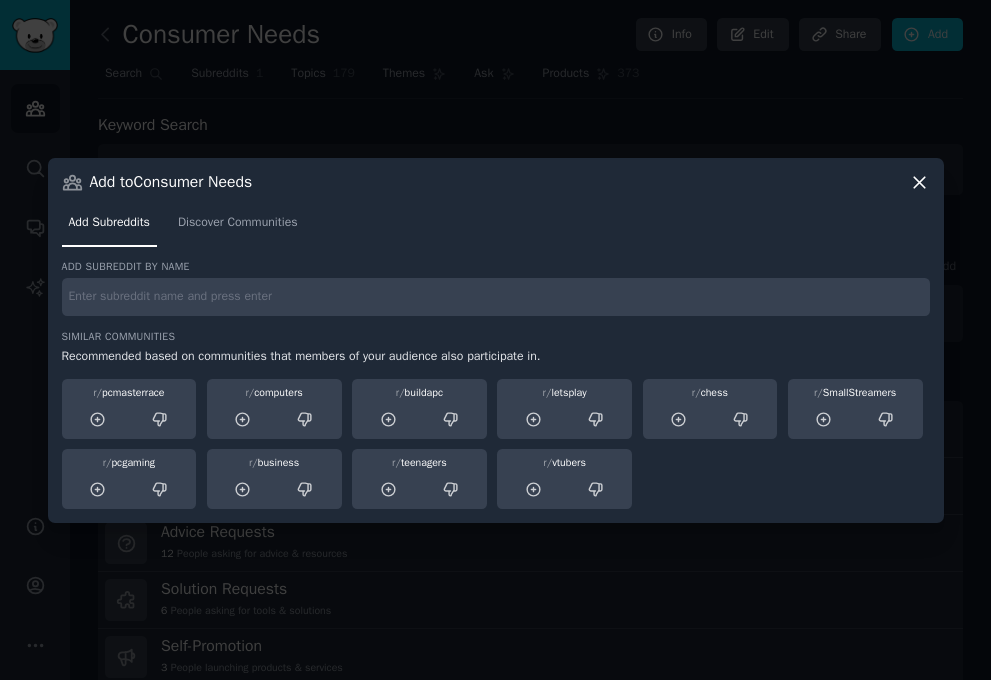 click at bounding box center [496, 297] 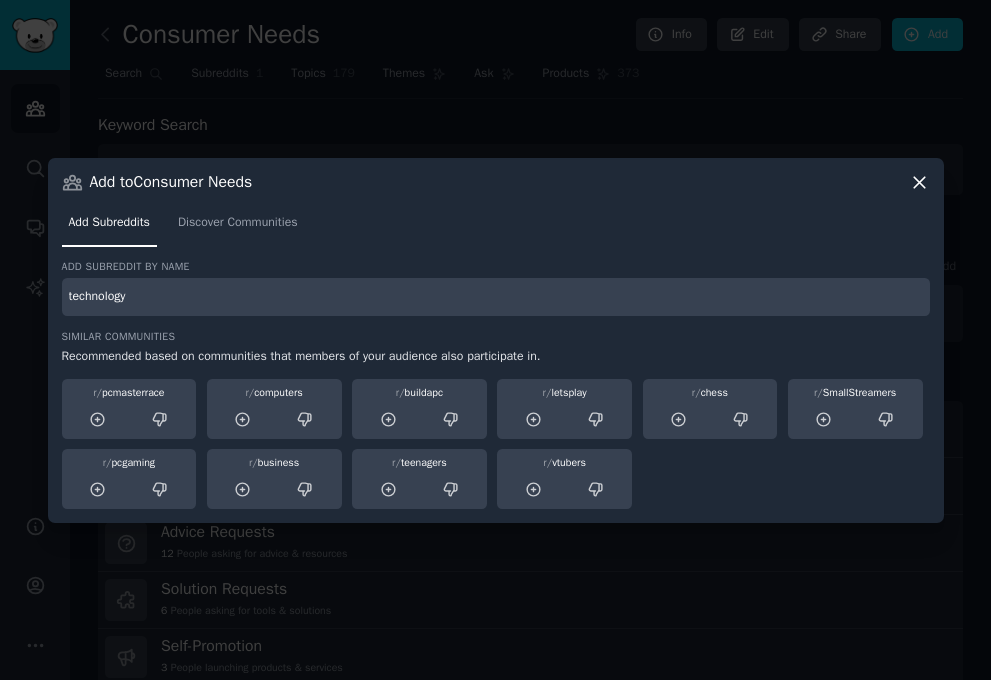 type on "technology" 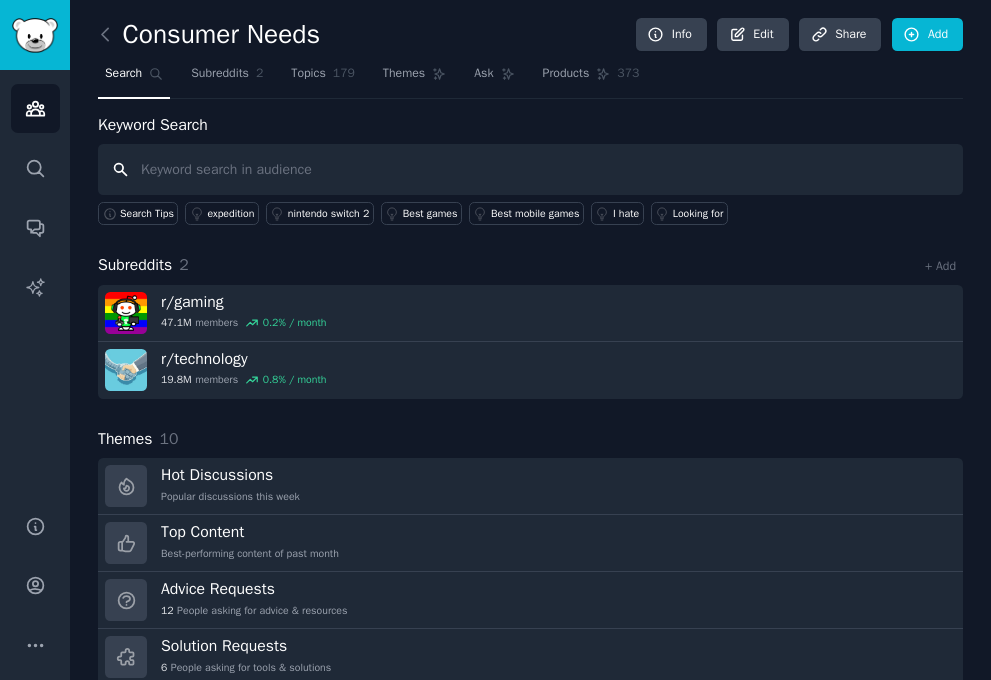 click at bounding box center [530, 169] 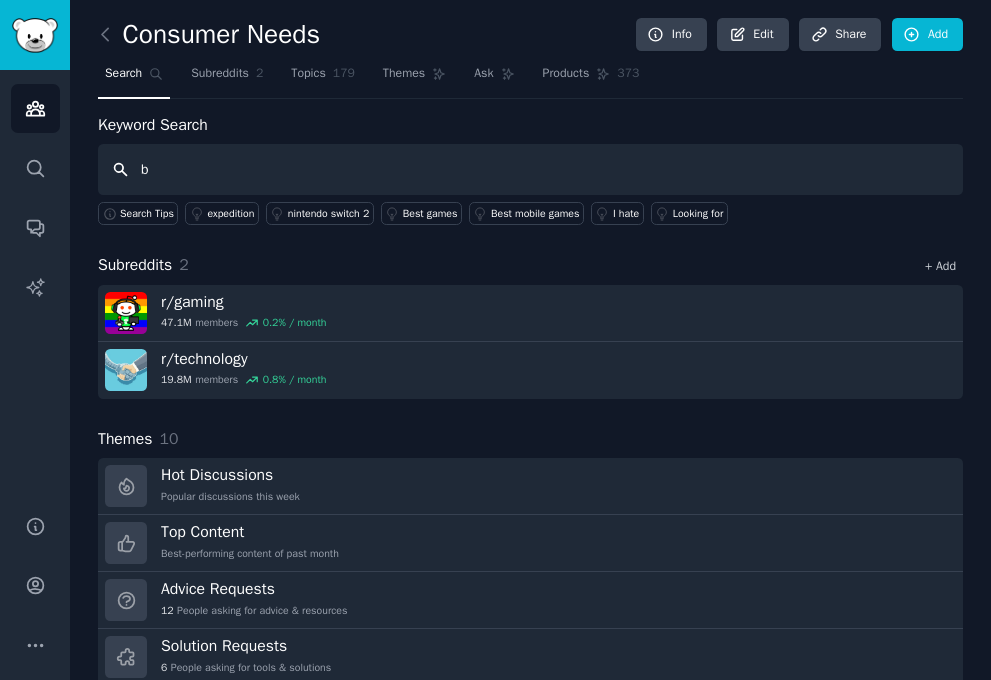 type on "b" 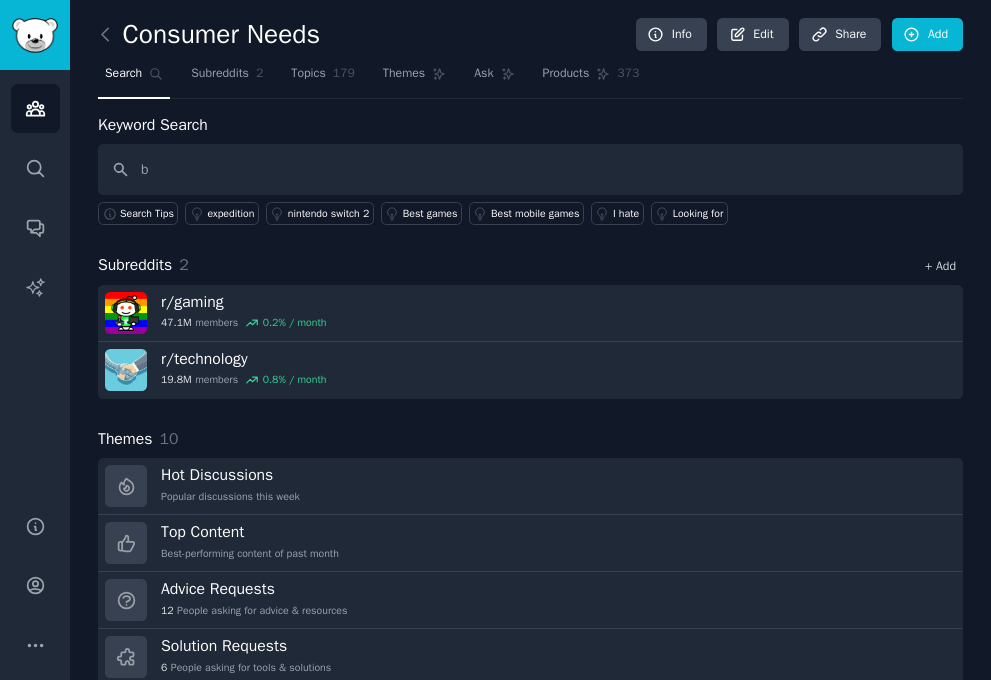 click on "+ Add" at bounding box center (940, 266) 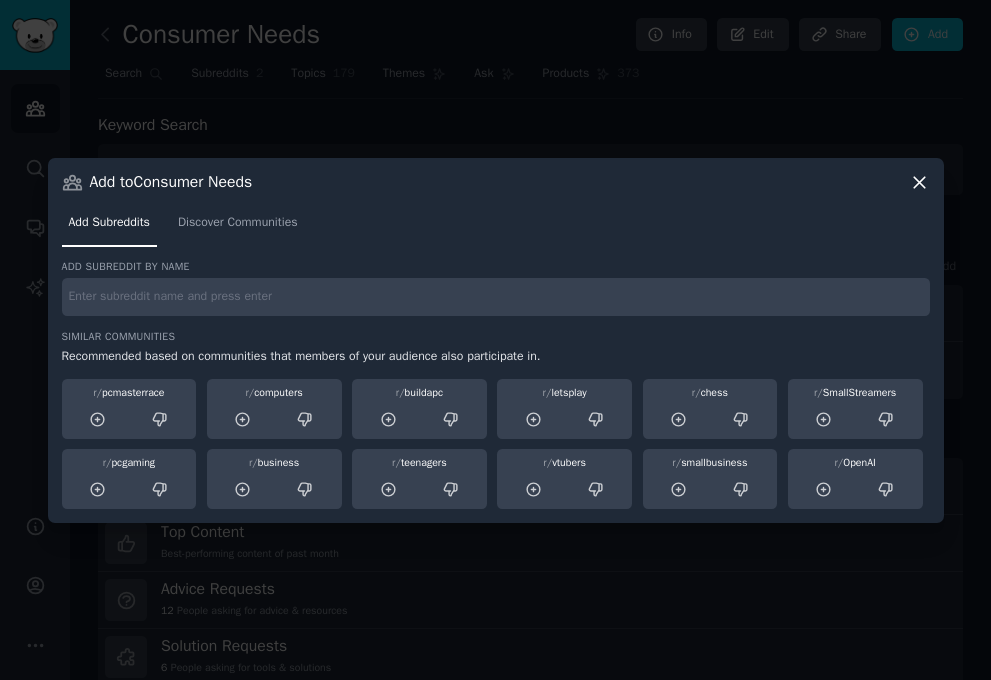 click at bounding box center [496, 297] 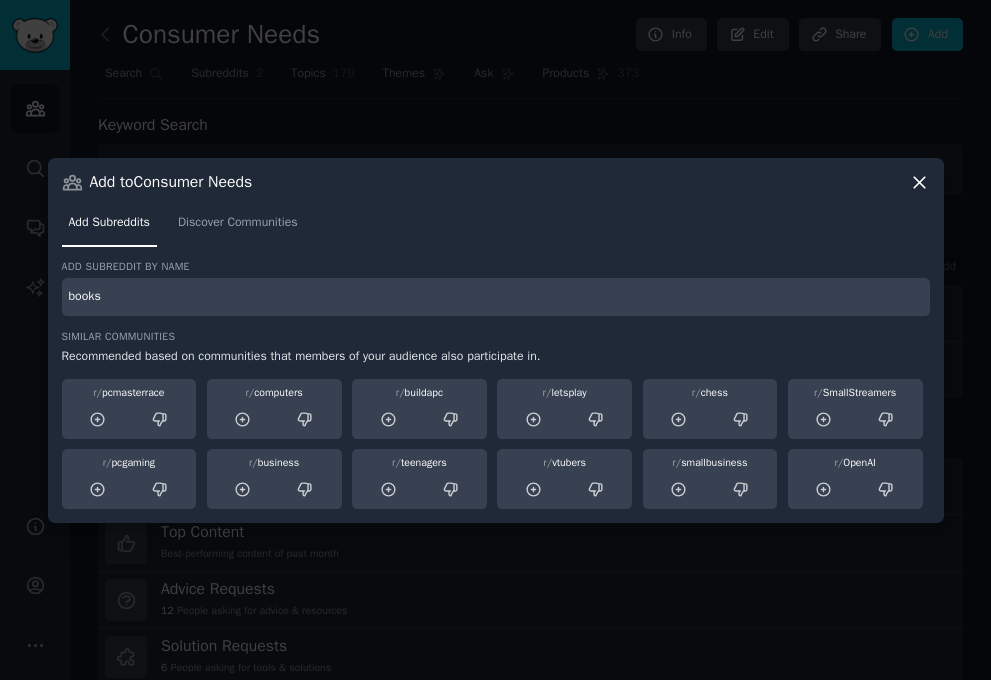 type on "books" 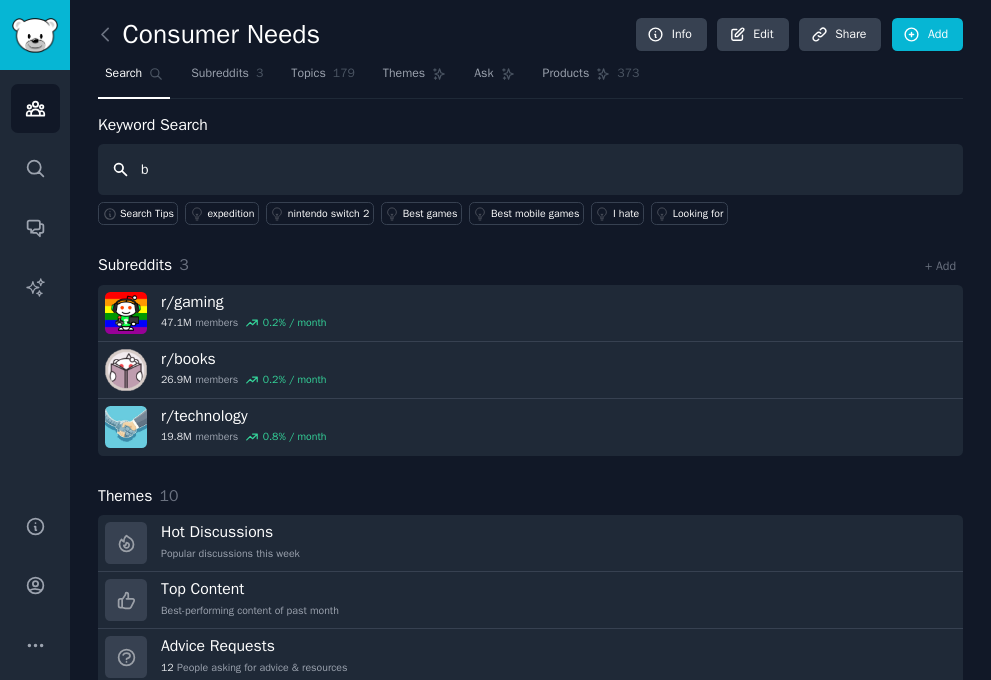 click on "b" at bounding box center [530, 169] 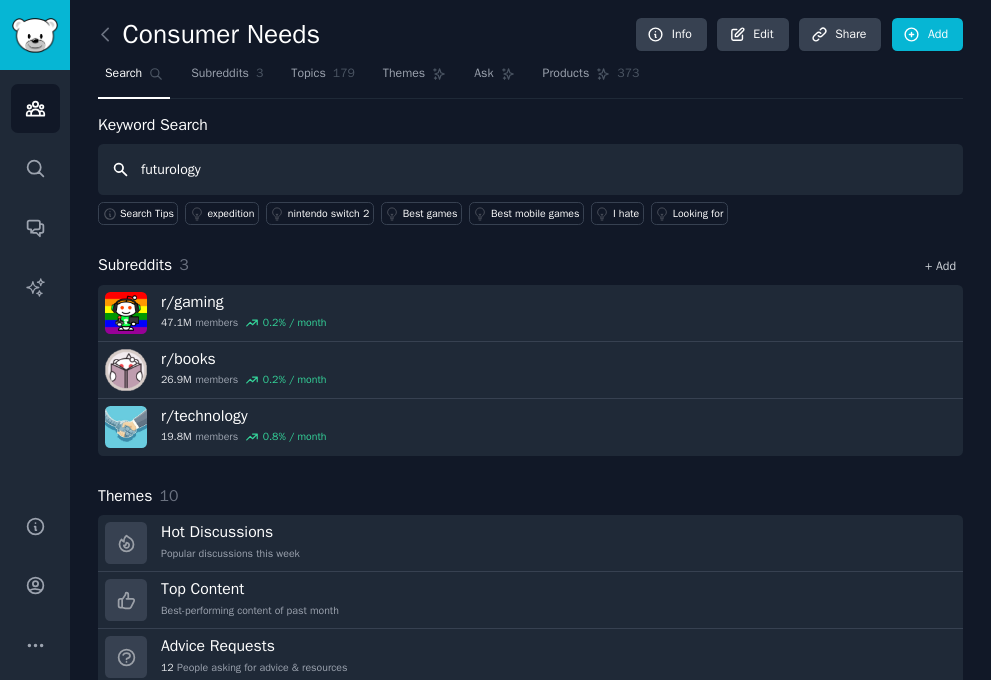 type on "futurology" 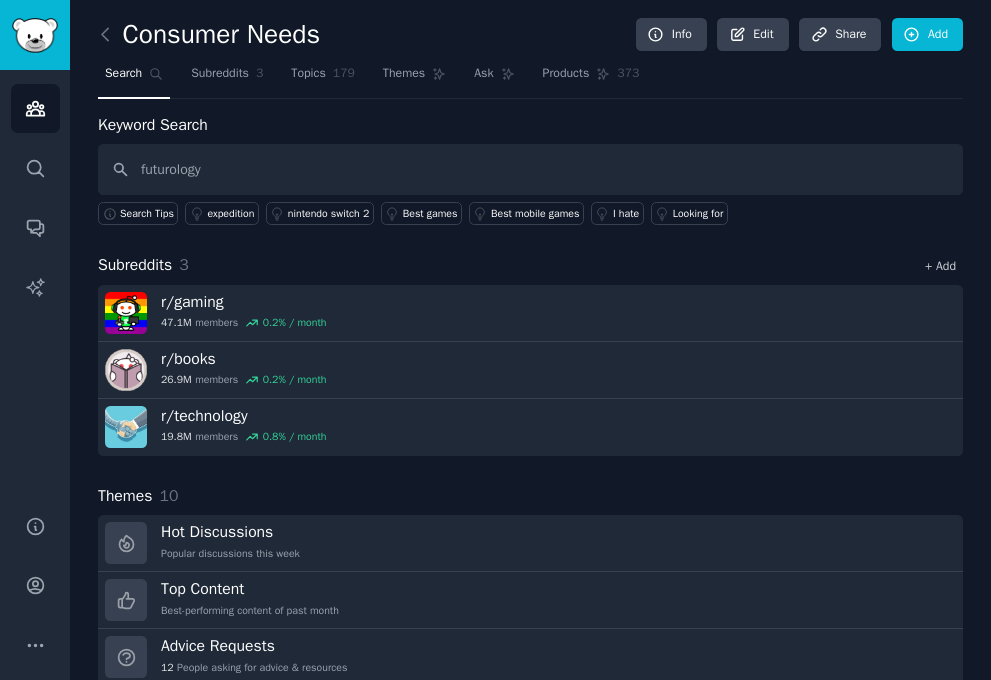 click on "+ Add" at bounding box center [940, 266] 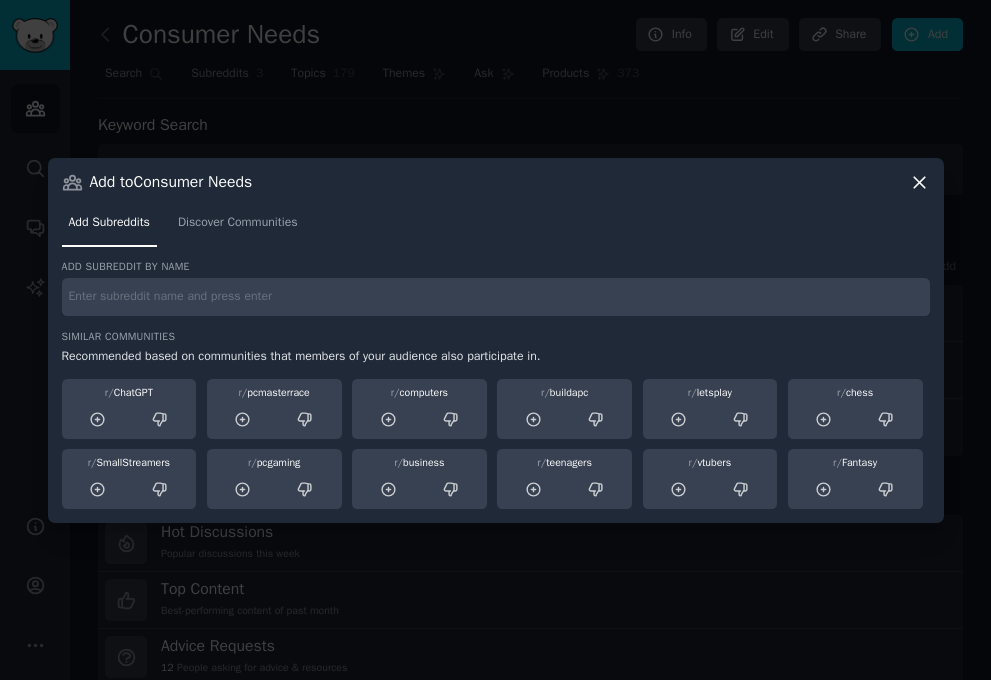 click on "Add subreddit by name Similar Communities Recommended based on communities that members of your audience also participate in. r/ ChatGPT r/ pcmasterrace r/ computers r/ buildapc r/ letsplay r/ chess r/ SmallStreamers r/ pcgaming r/ business r/ teenagers r/ vtubers r/ Fantasy" at bounding box center [496, 384] 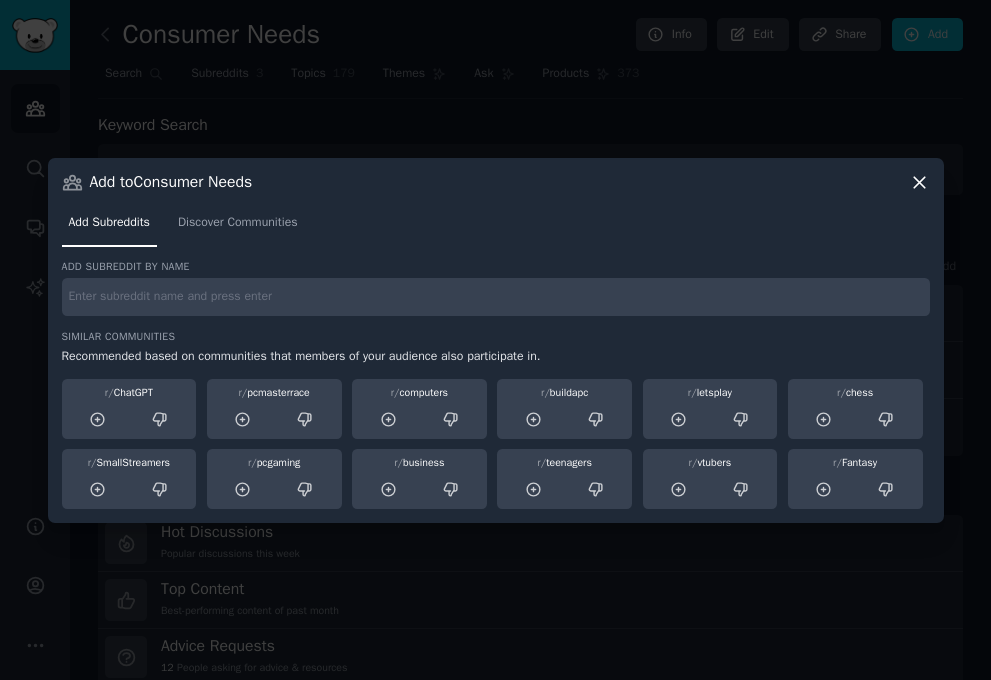 click at bounding box center [496, 297] 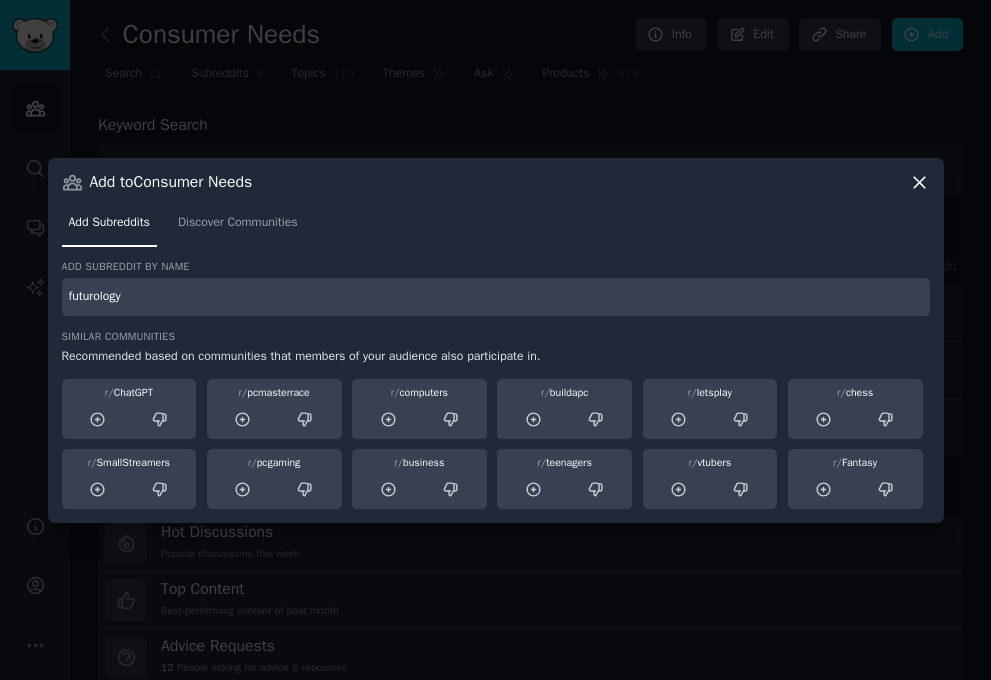 type on "futurology" 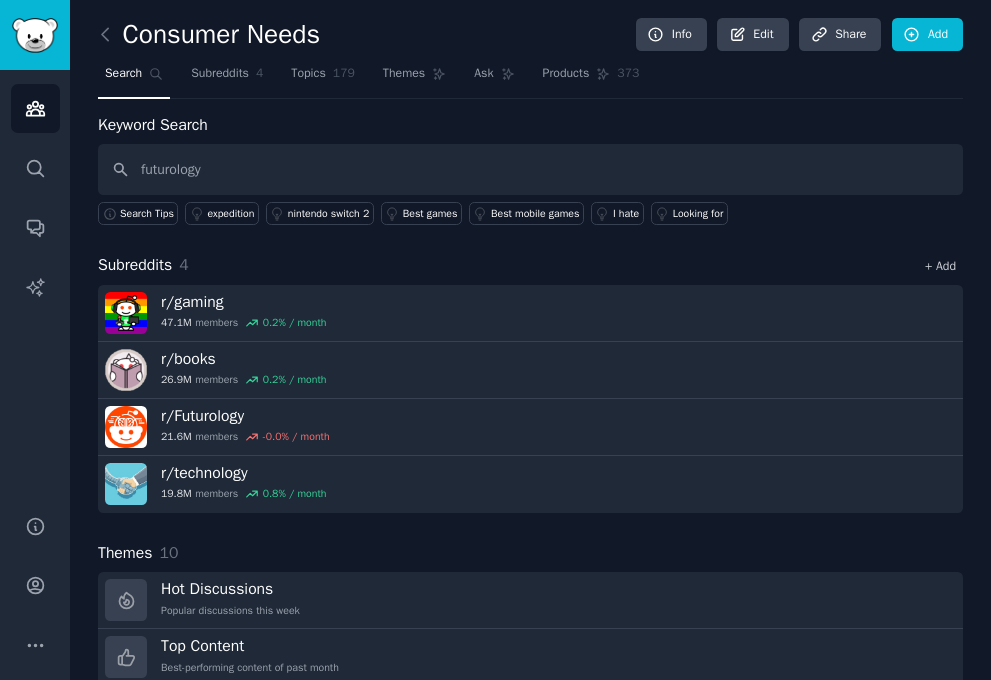 click on "+ Add" at bounding box center [940, 266] 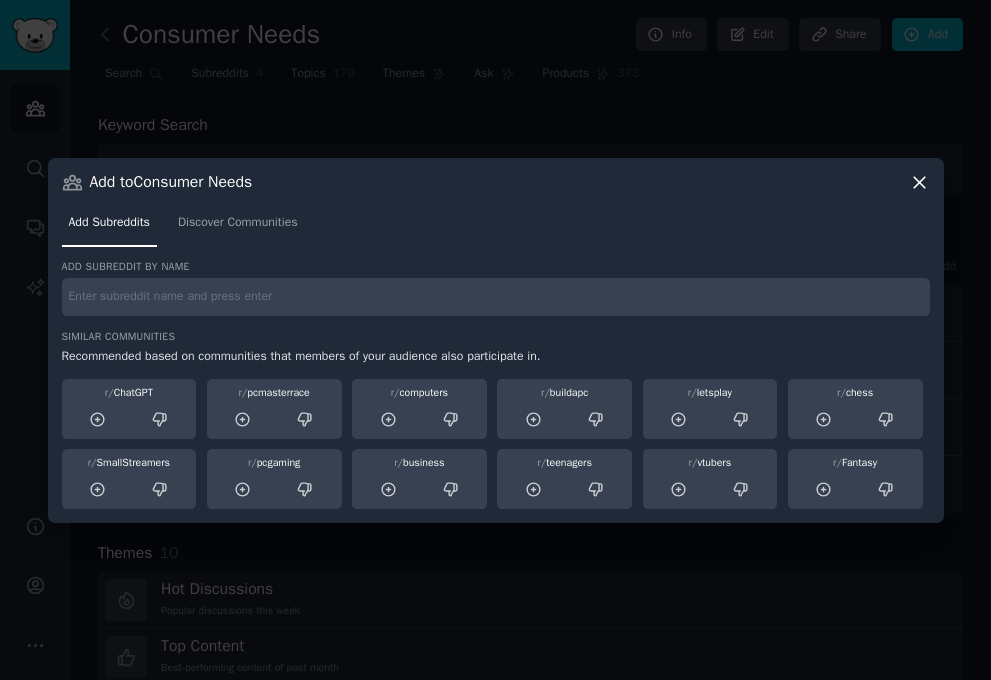 click at bounding box center (496, 297) 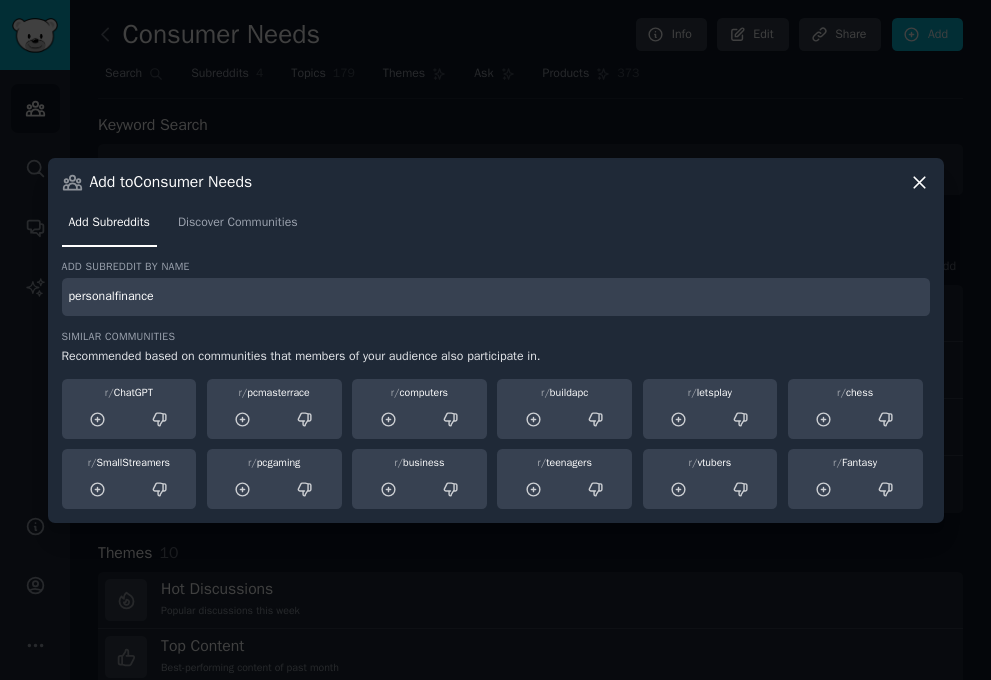 type on "personalfinance" 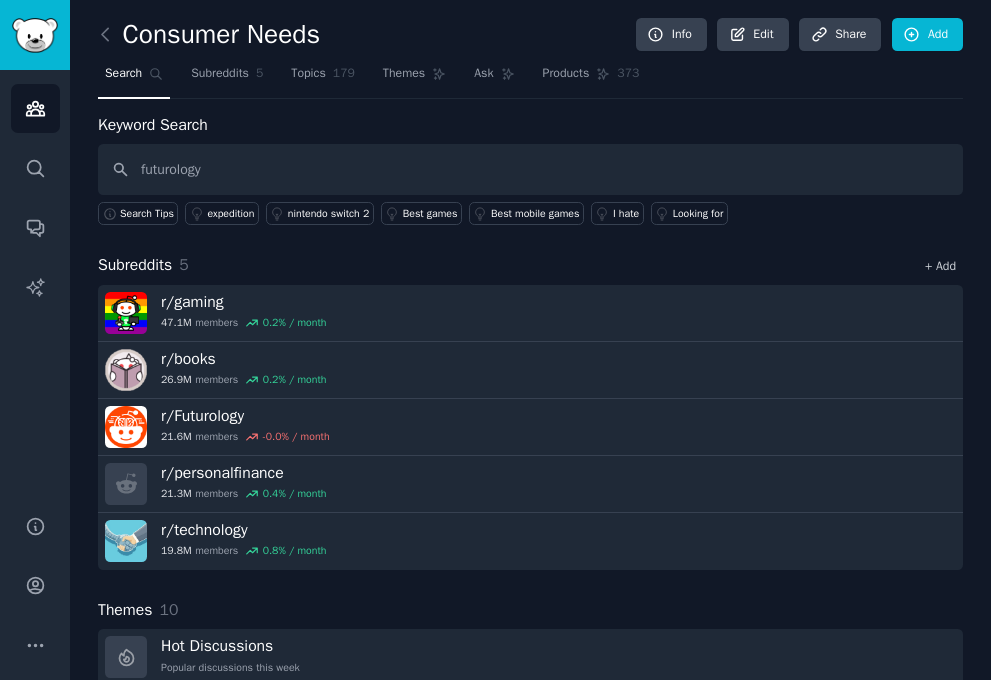 click on "+ Add" at bounding box center (940, 266) 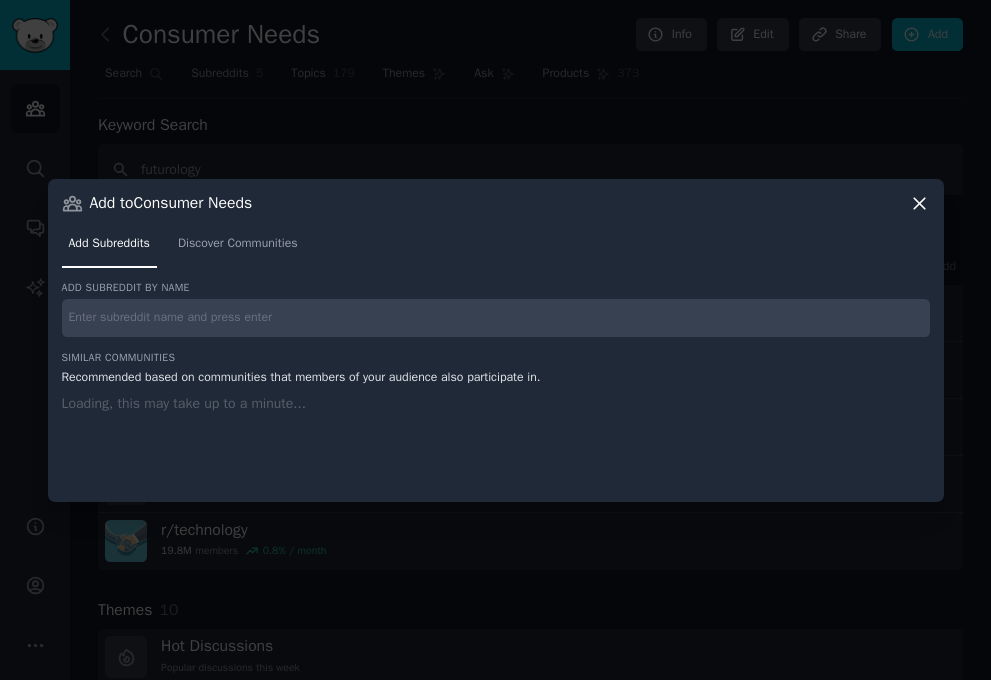 type 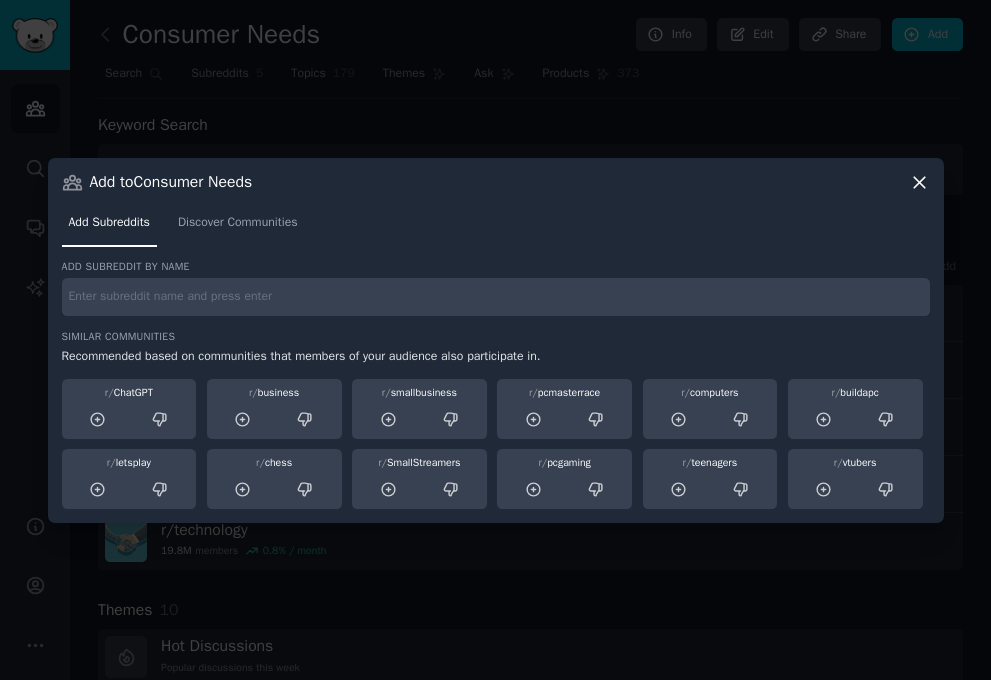 click at bounding box center (496, 297) 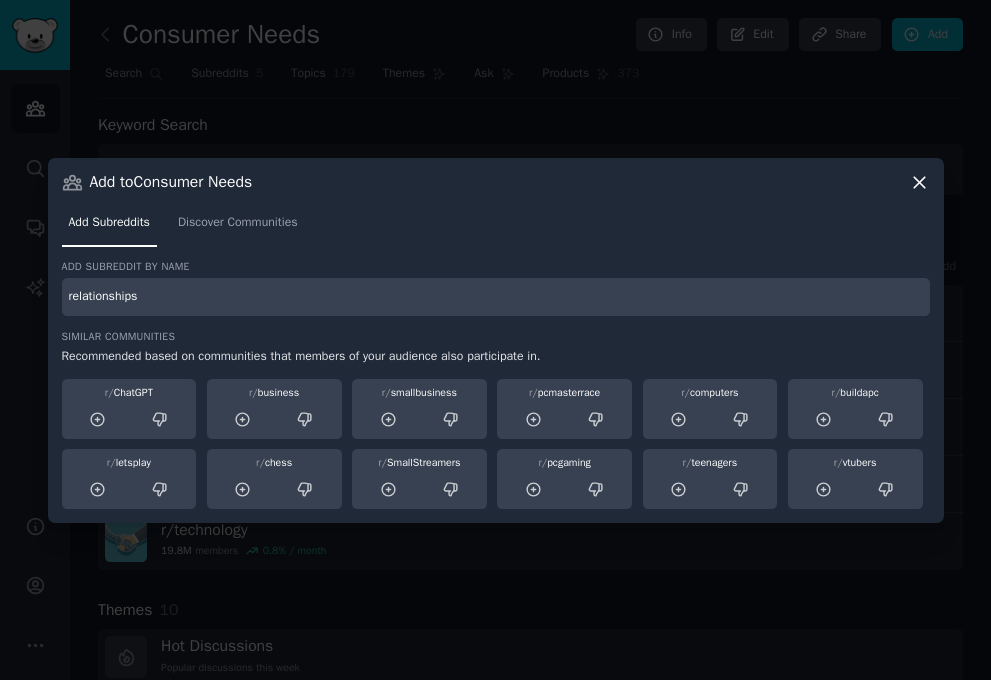 type on "relationships" 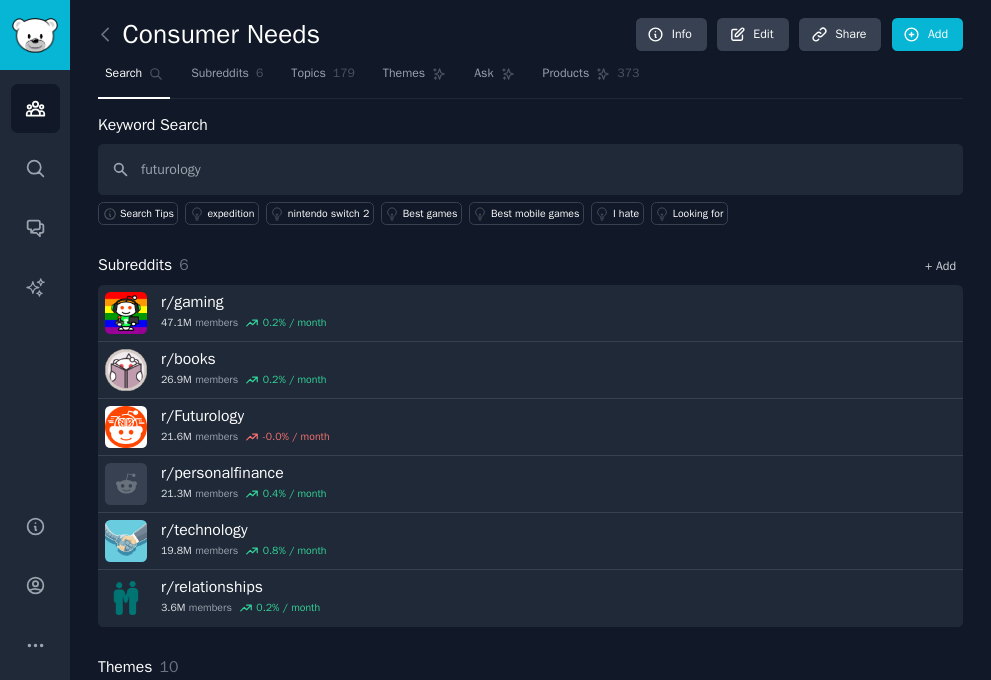 click on "+ Add" at bounding box center (940, 266) 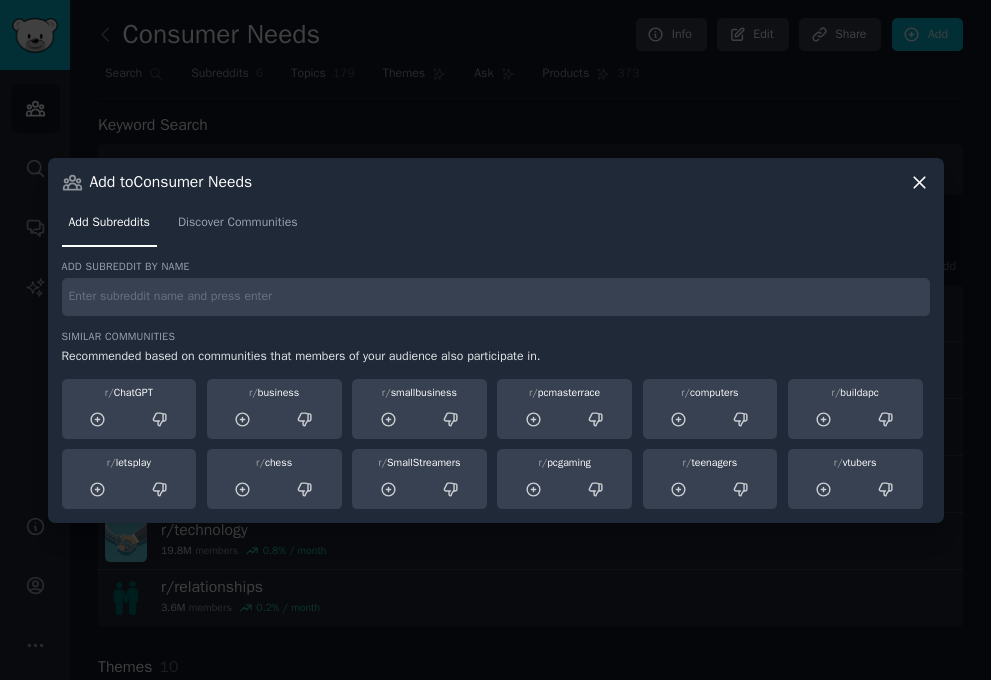 click at bounding box center (496, 297) 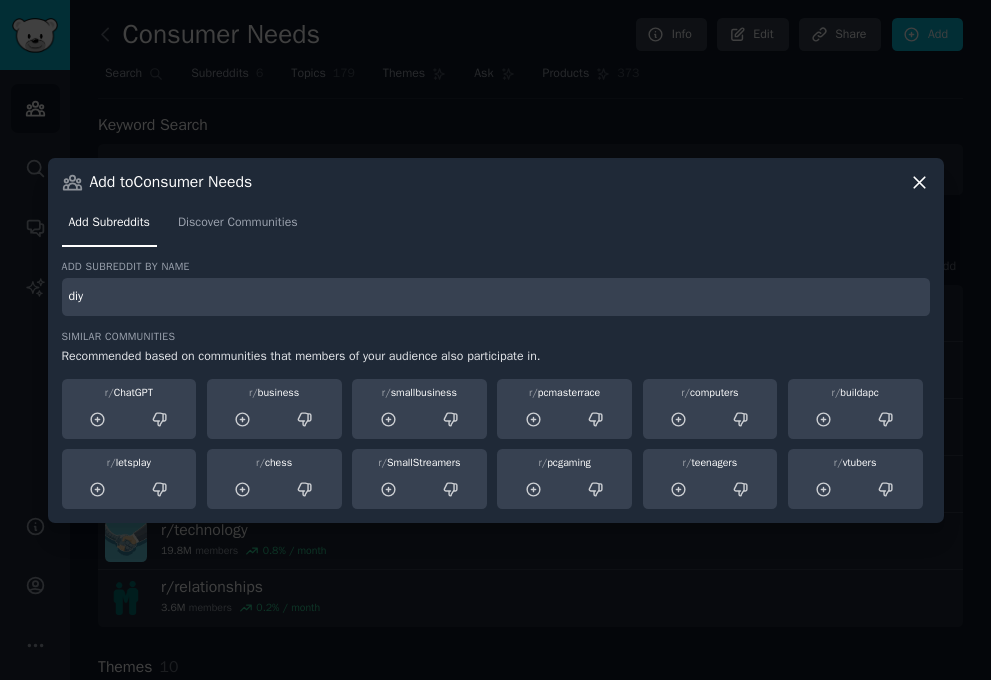 type on "diy" 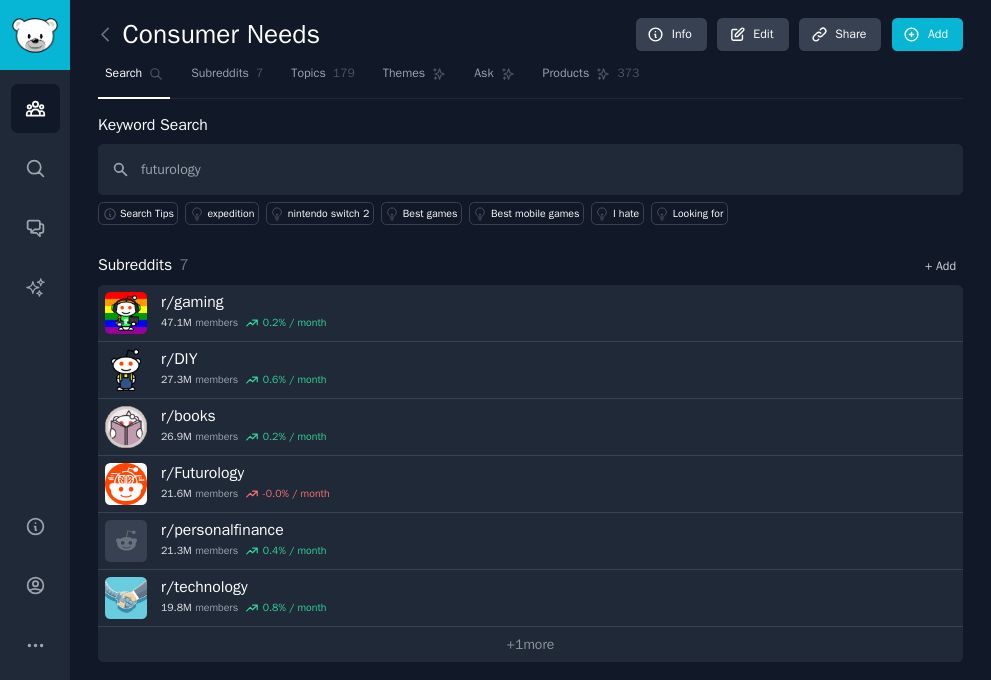 click on "+ Add" at bounding box center [940, 266] 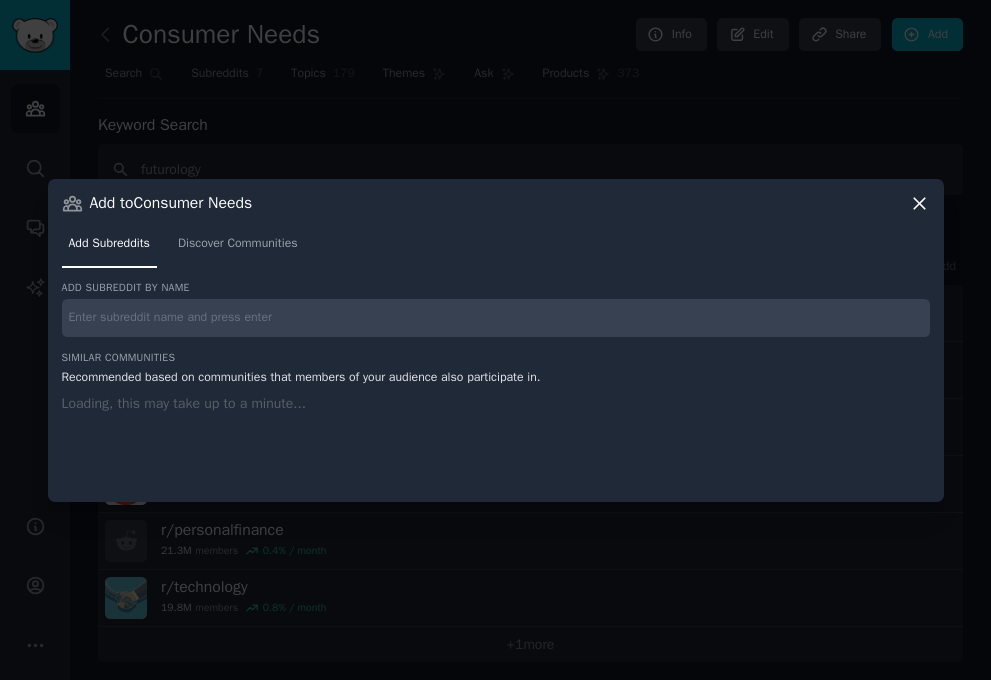 click at bounding box center [496, 318] 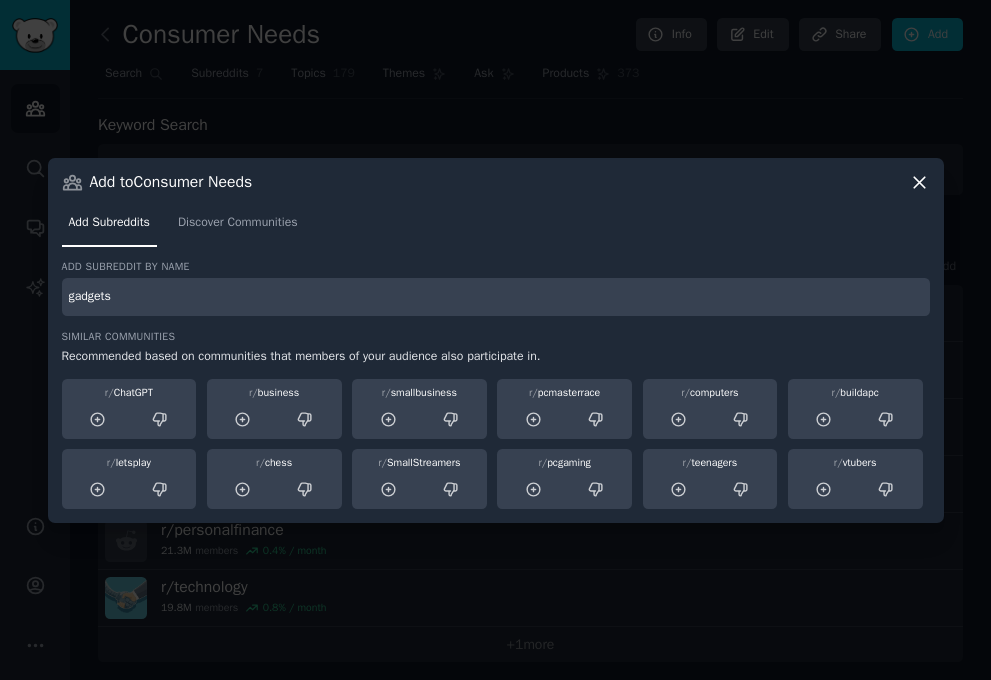 type on "gadgets" 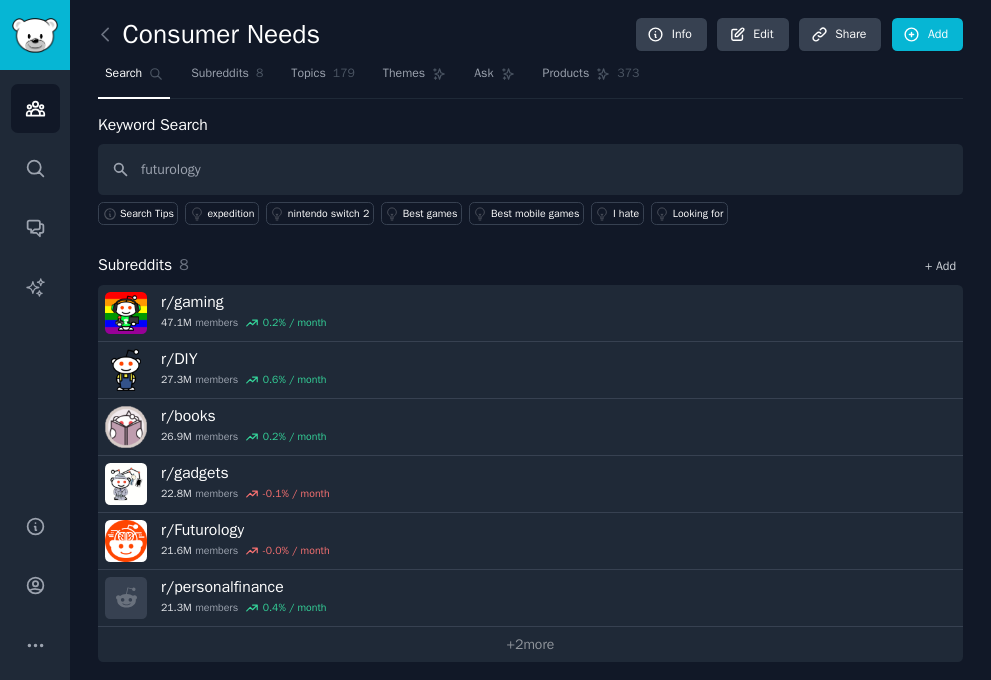 click on "+ Add" at bounding box center [940, 266] 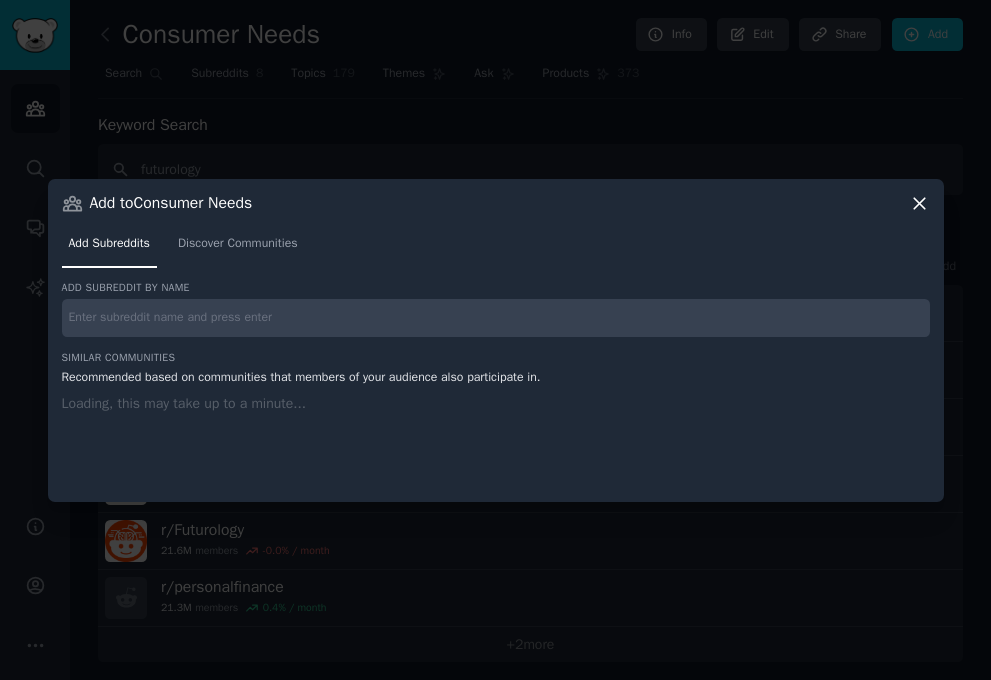click at bounding box center (496, 318) 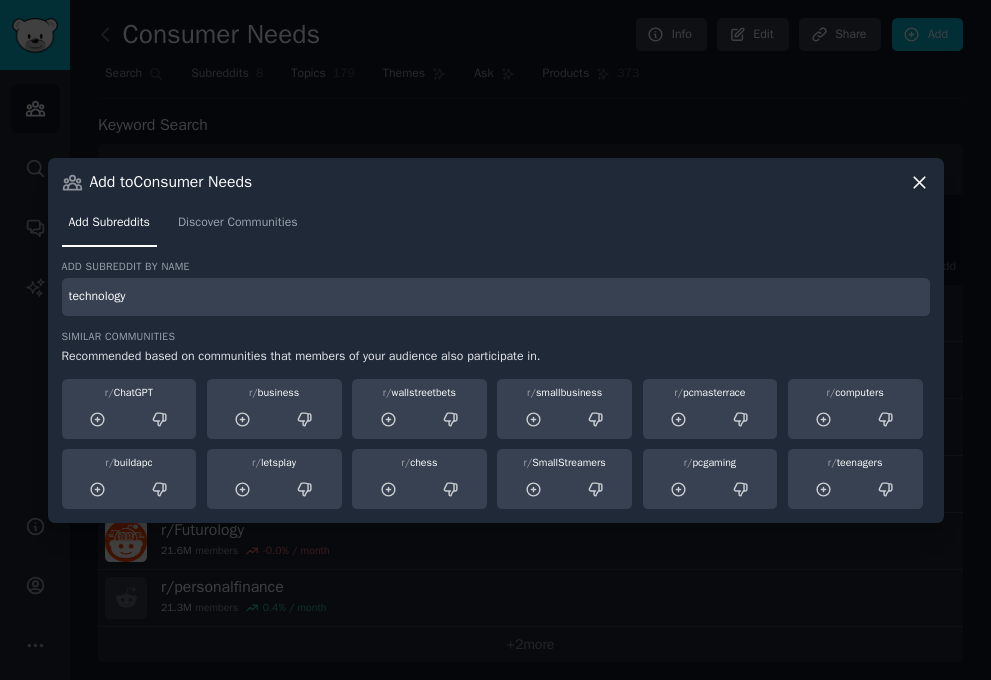 type on "technology" 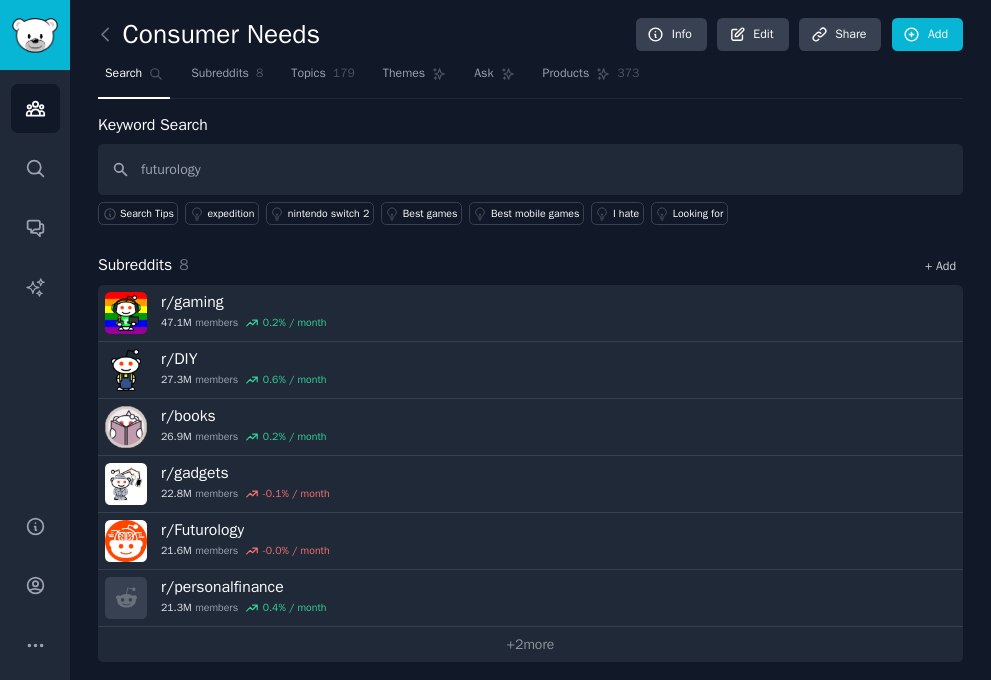 click on "+ Add" at bounding box center [940, 266] 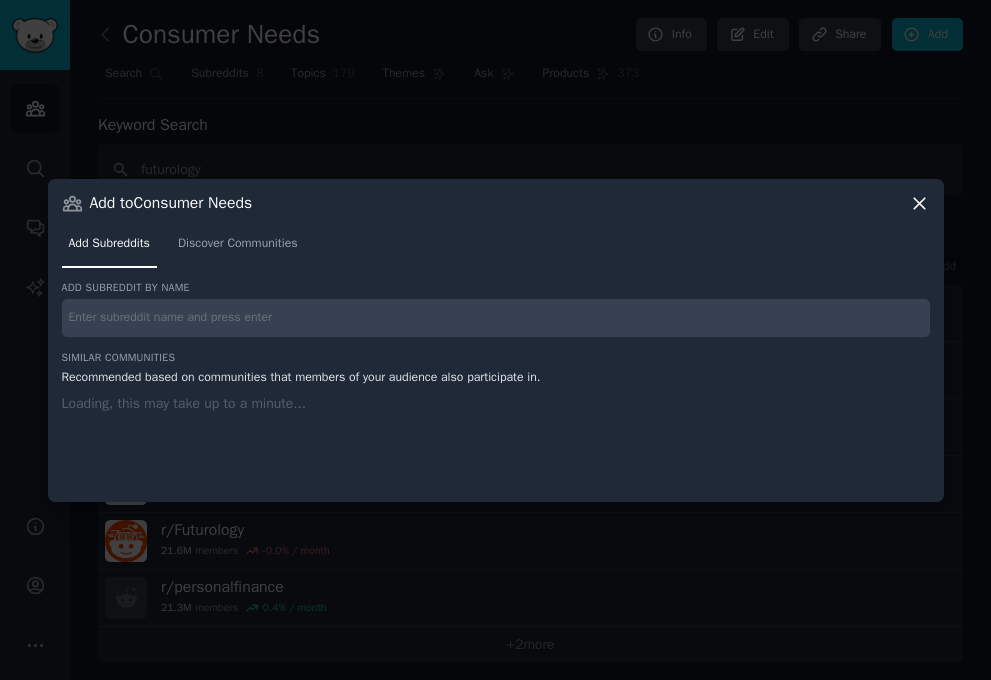 click at bounding box center [496, 318] 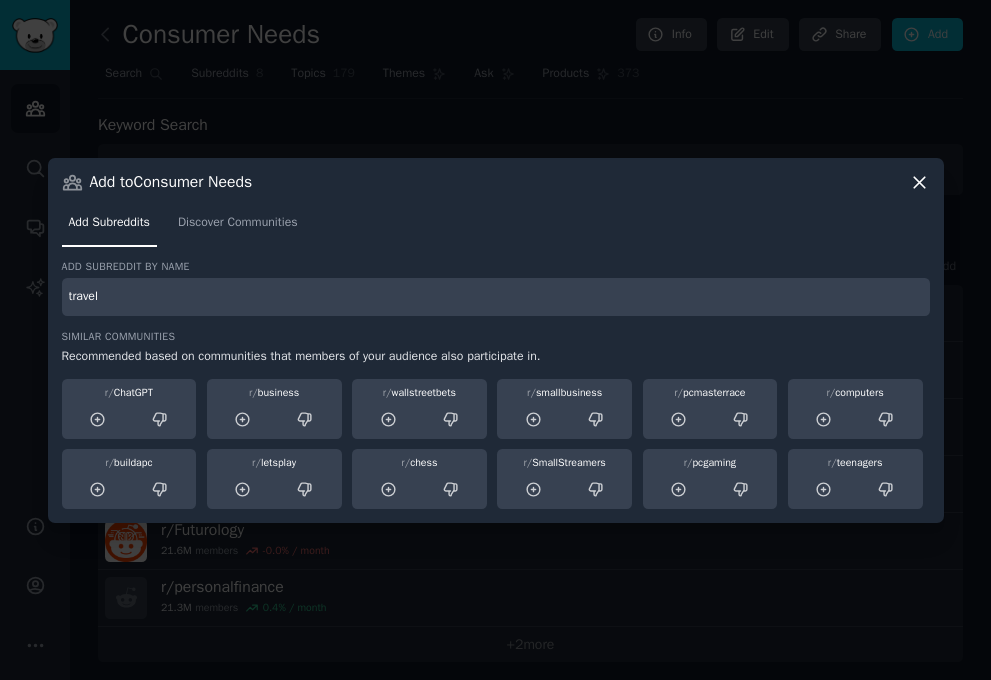 type on "travel" 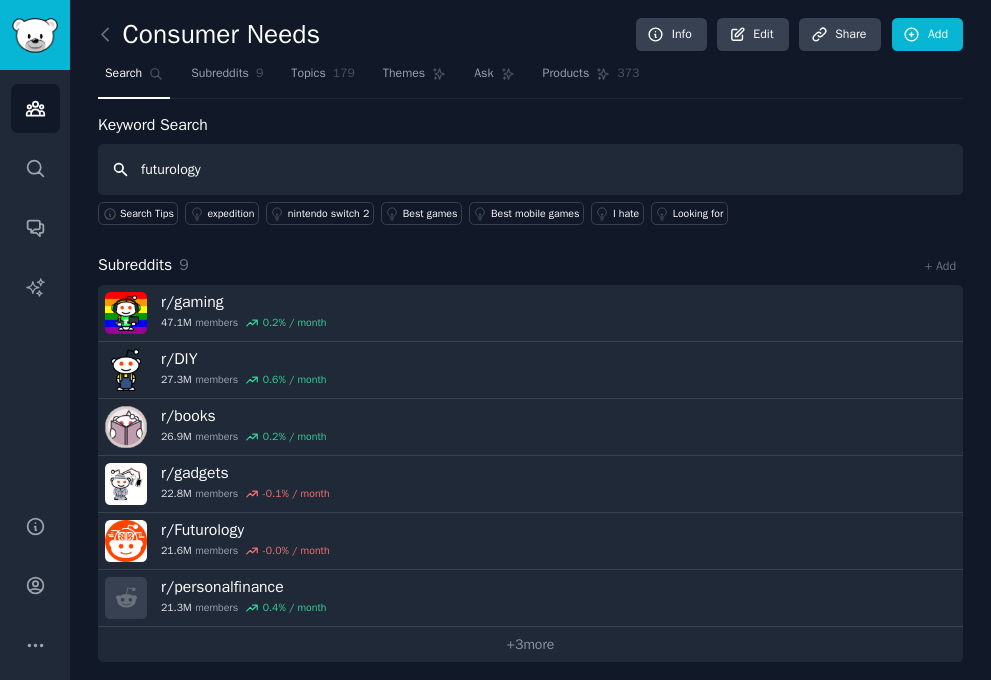 click on "futurology" at bounding box center (530, 169) 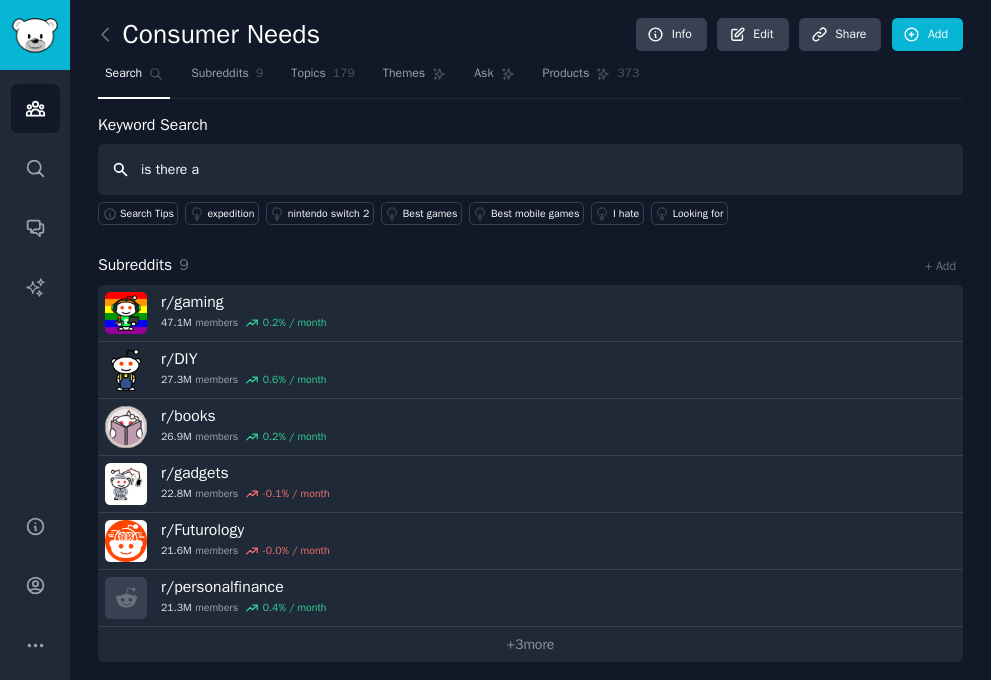 type on "is there a" 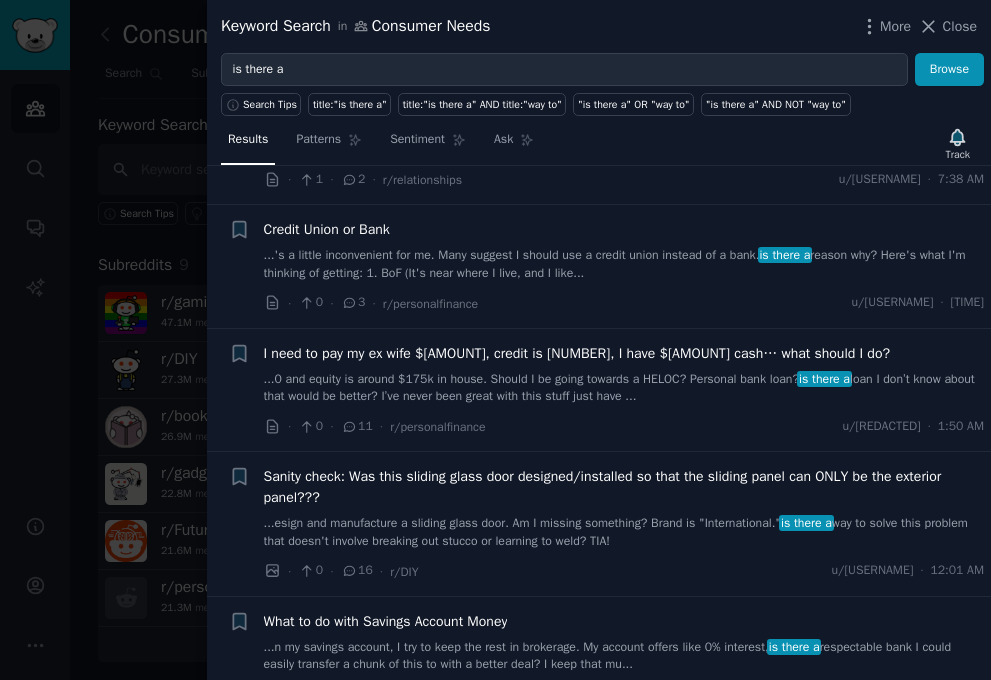 scroll, scrollTop: 486, scrollLeft: 0, axis: vertical 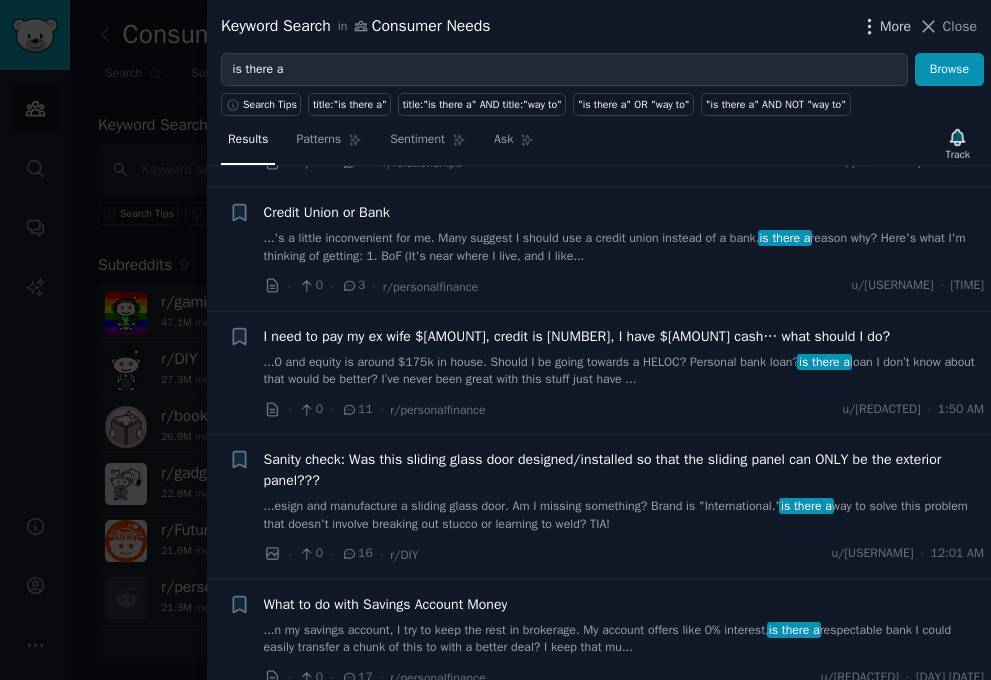 click 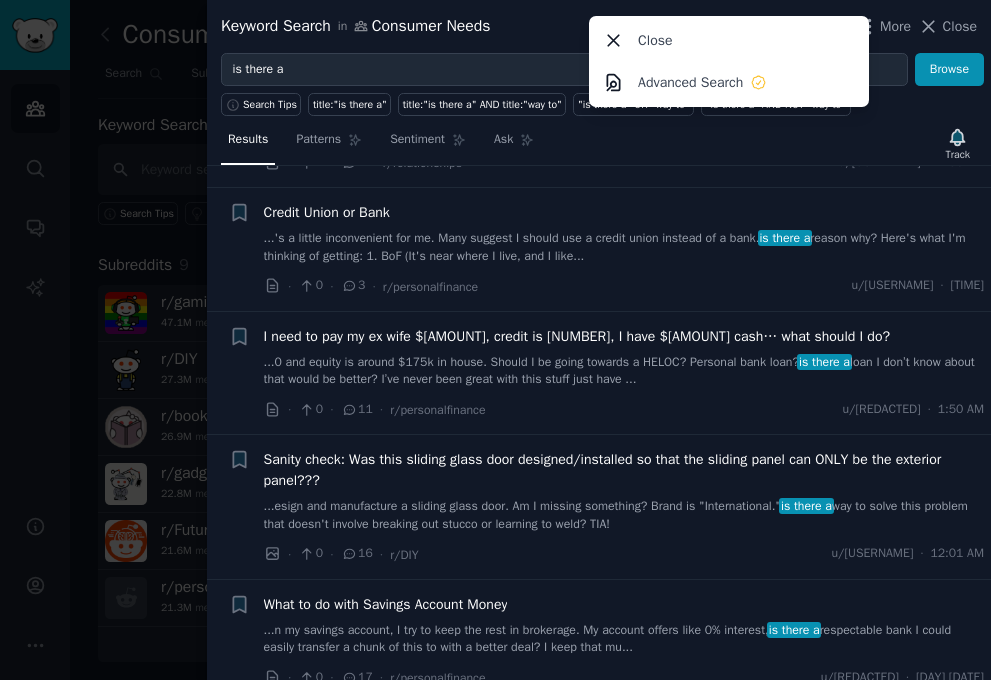click on "Results Patterns Sentiment Ask Track" at bounding box center [599, 144] 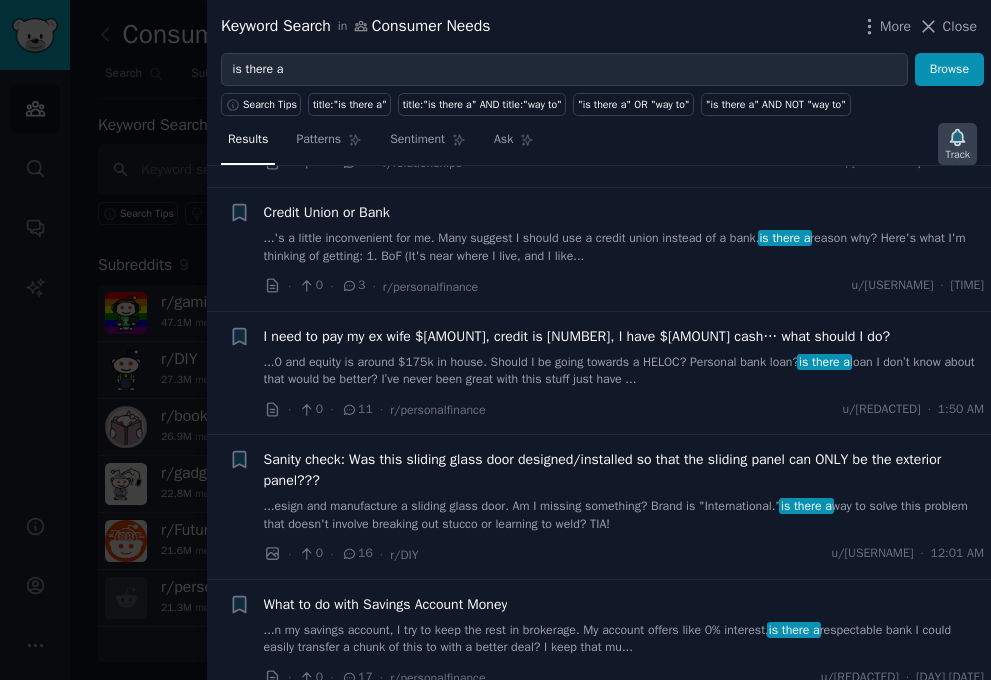 click 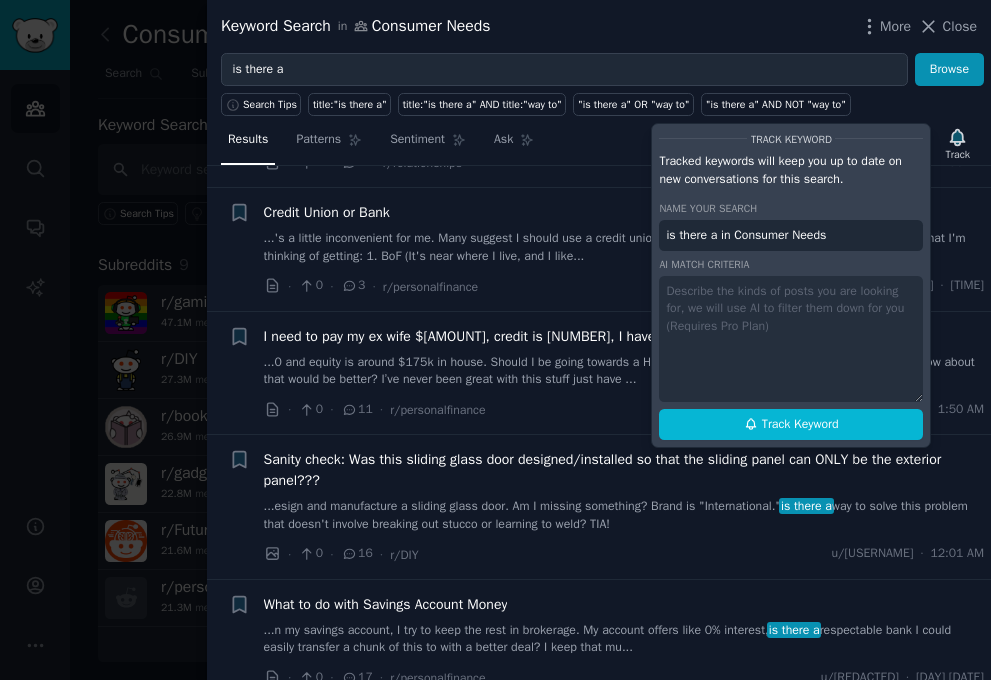 click on "Track Keyword Tracked keywords will keep you up to date on new conversations for this search. Name your search is there a in Consumer Needs AI match criteria Track Keyword" at bounding box center [791, 285] 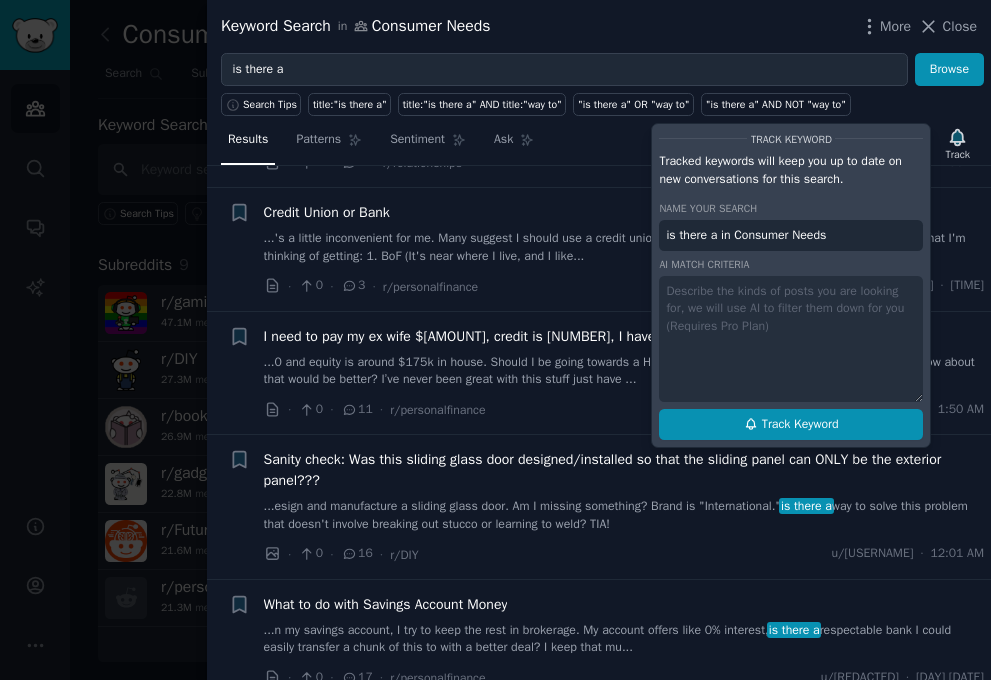 click on "Track Keyword" at bounding box center [800, 425] 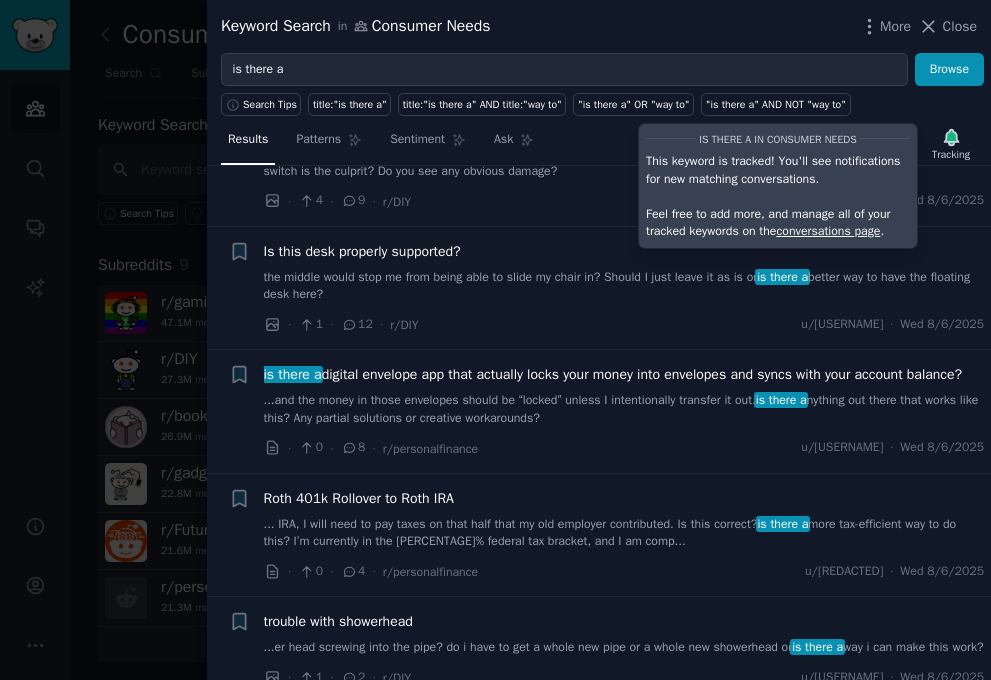 scroll, scrollTop: 2040, scrollLeft: 0, axis: vertical 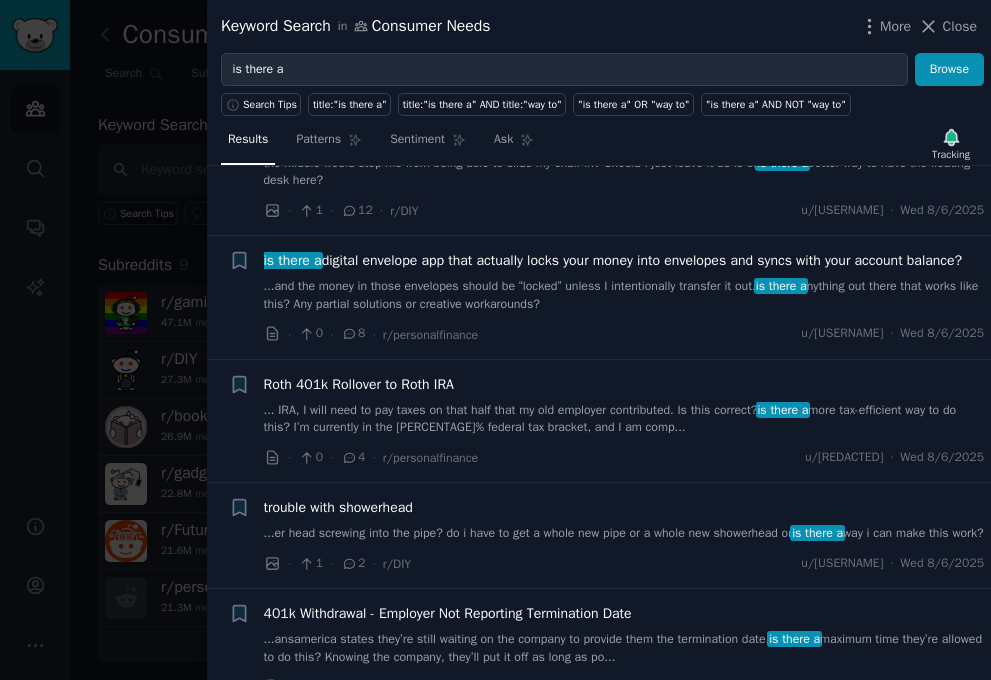 click on "...s, and the money in those envelopes should be “locked” unless I intentionally transfer it out.
is there a nything out there that works like this? Any partial solutions or creative workarounds?" at bounding box center [624, 295] 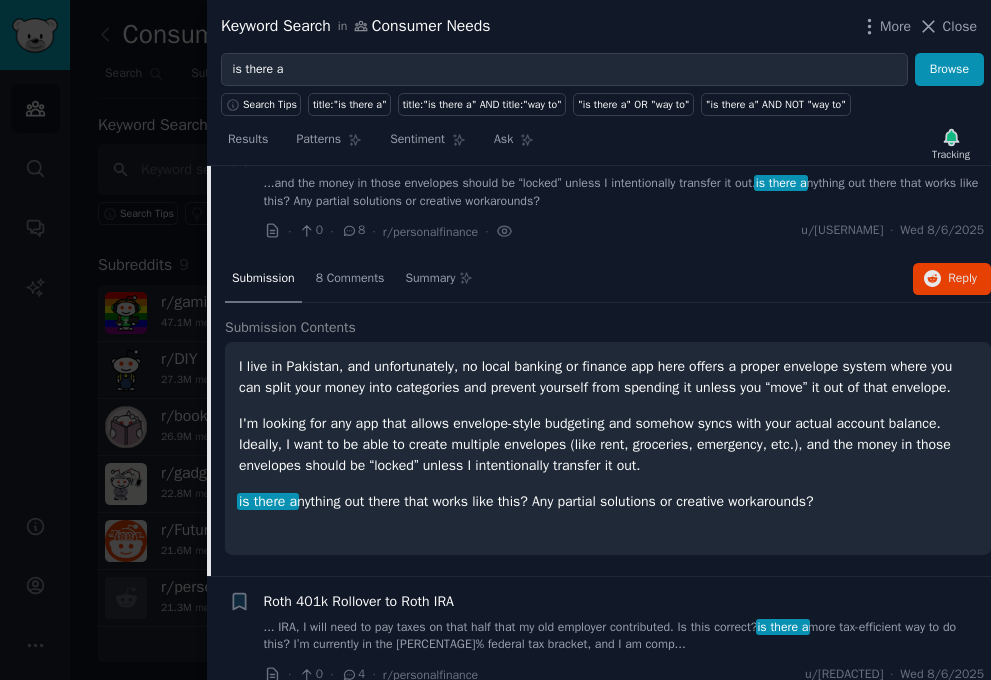scroll, scrollTop: 2267, scrollLeft: 0, axis: vertical 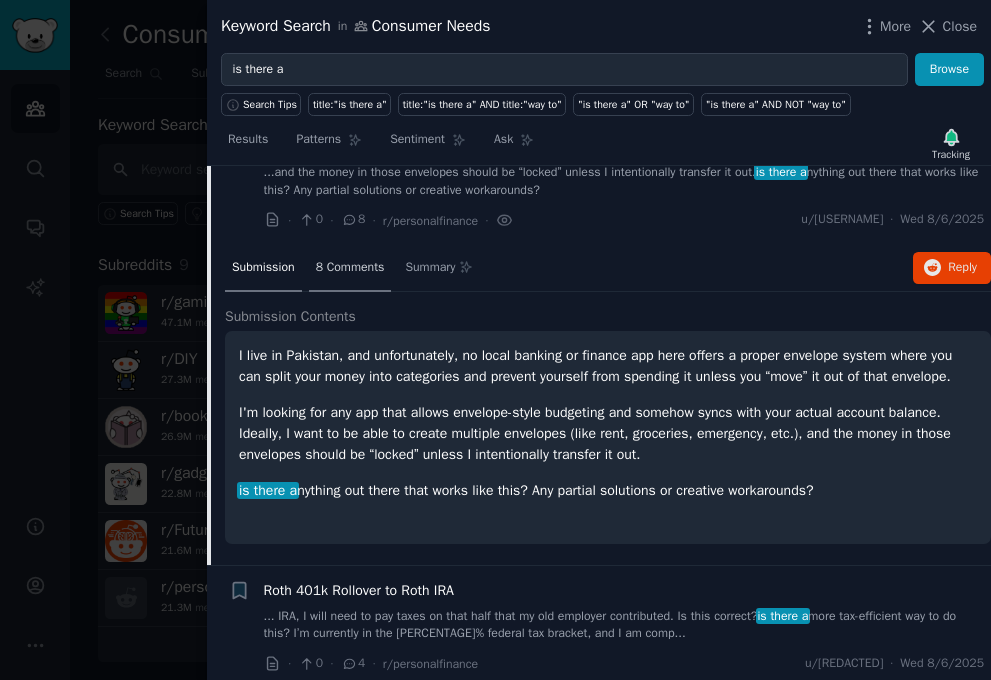 click on "8 Comments" at bounding box center [350, 268] 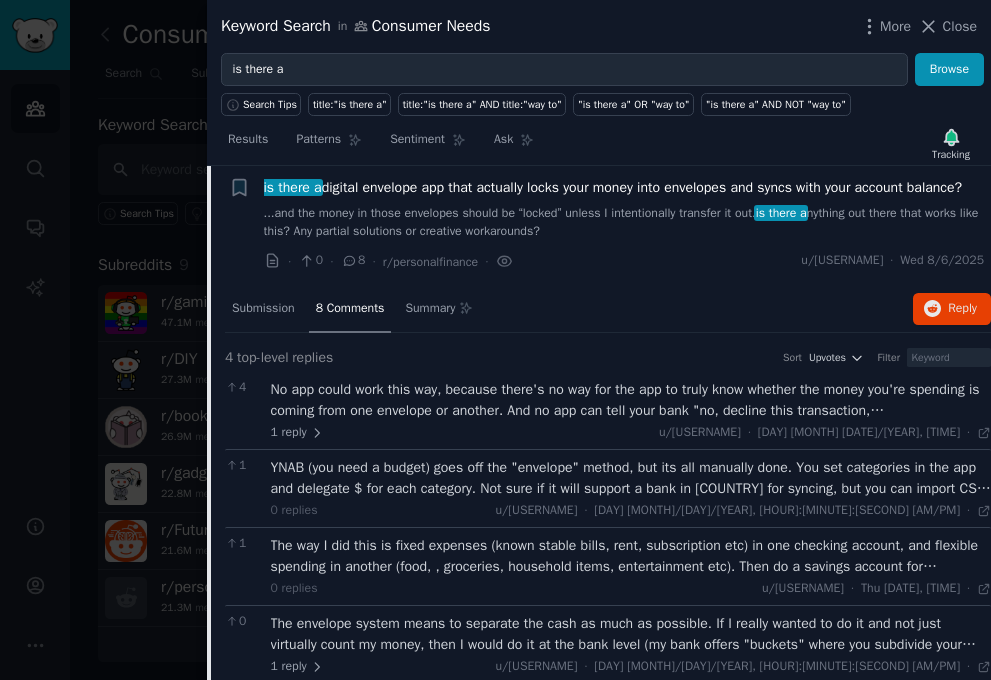 scroll, scrollTop: 2223, scrollLeft: 0, axis: vertical 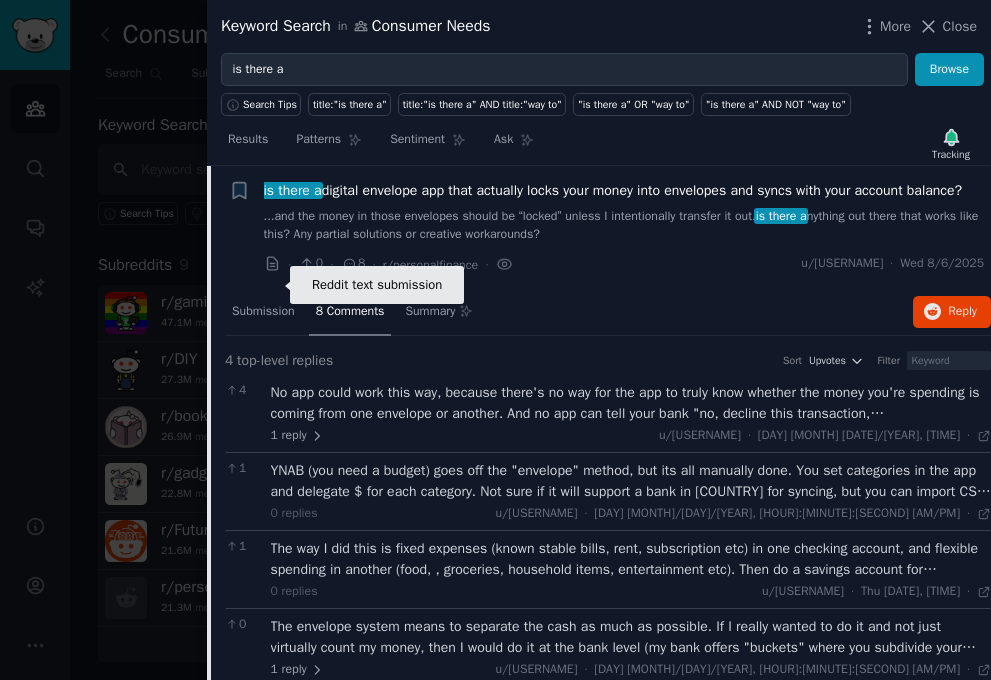 click 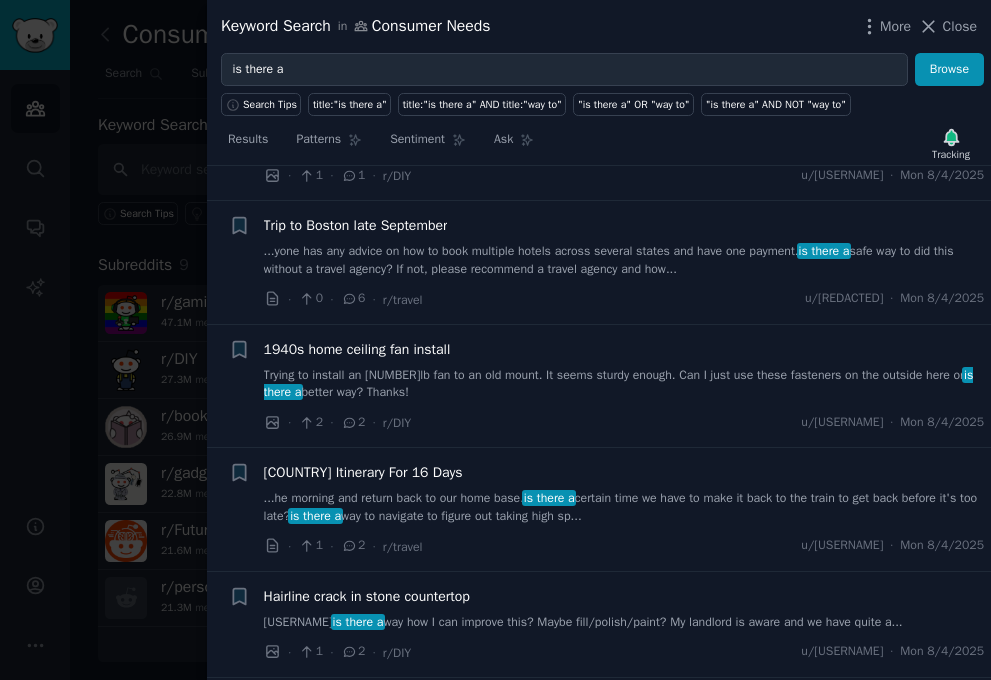 scroll, scrollTop: 6254, scrollLeft: 0, axis: vertical 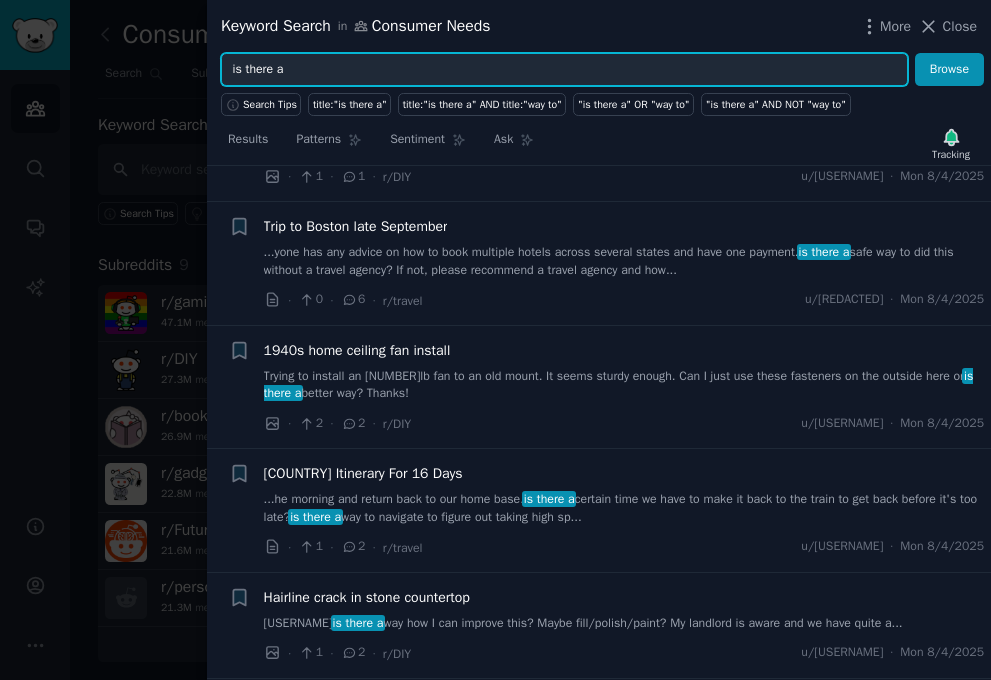 click on "is there a" at bounding box center [564, 70] 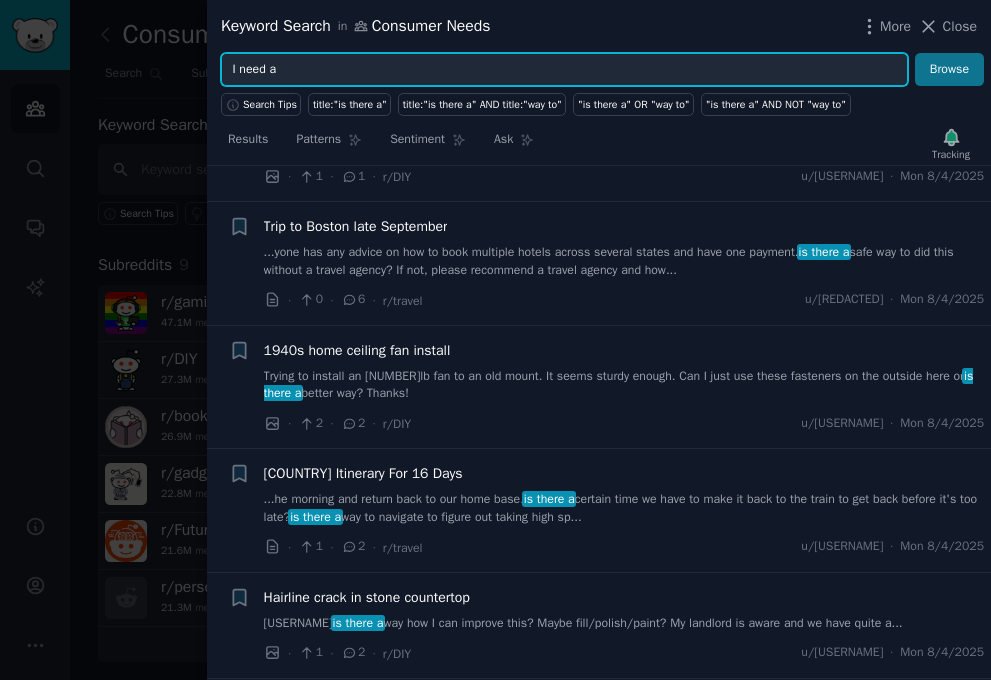 type on "I need a" 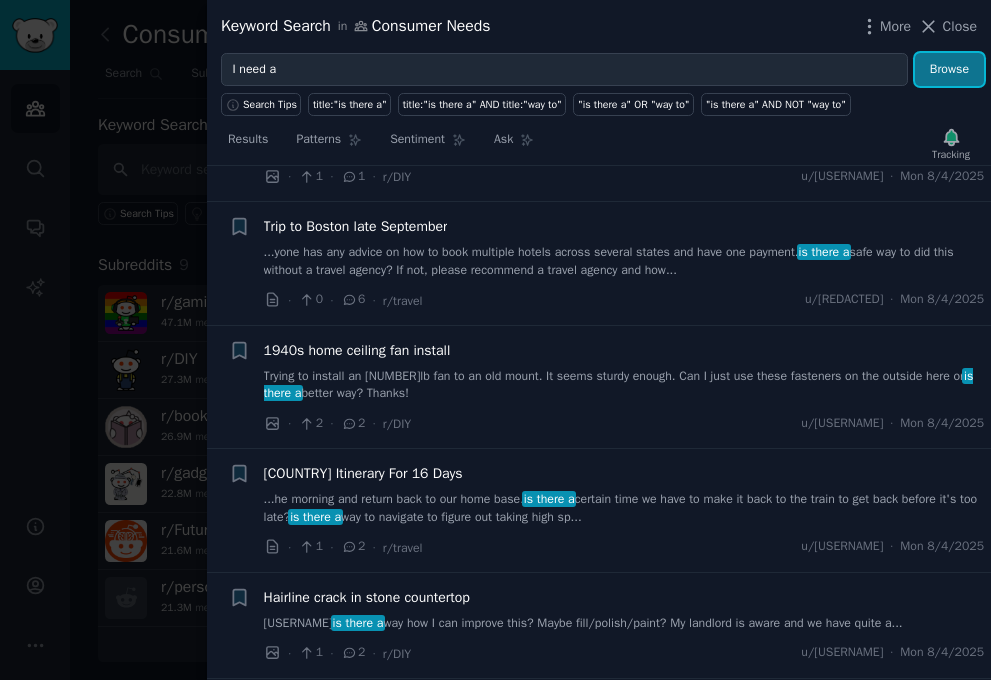 click on "Browse" at bounding box center (949, 70) 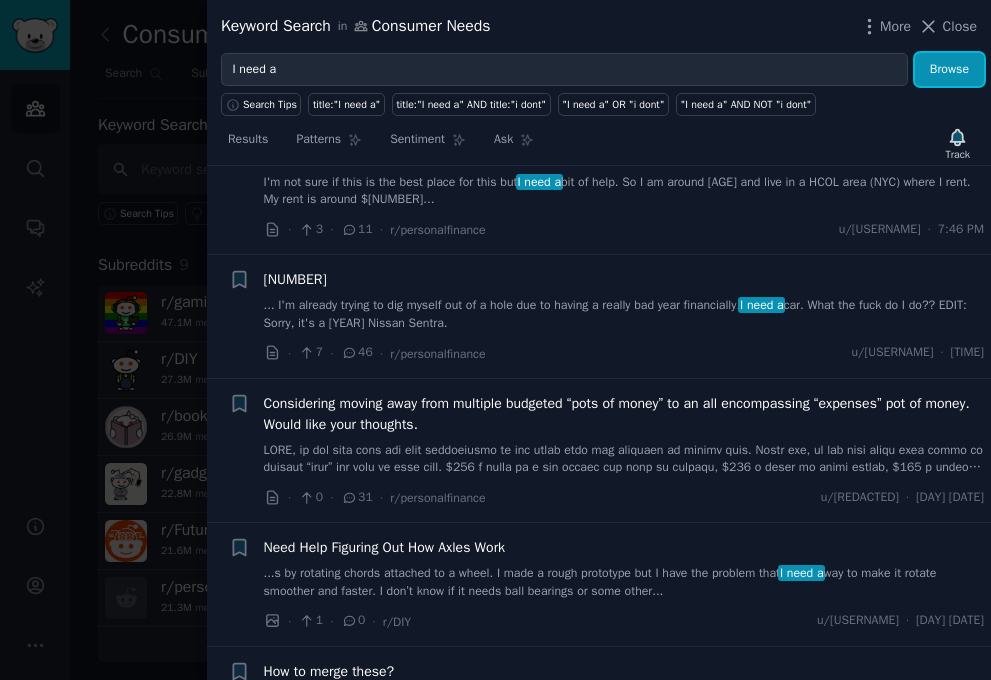 scroll, scrollTop: 68, scrollLeft: 0, axis: vertical 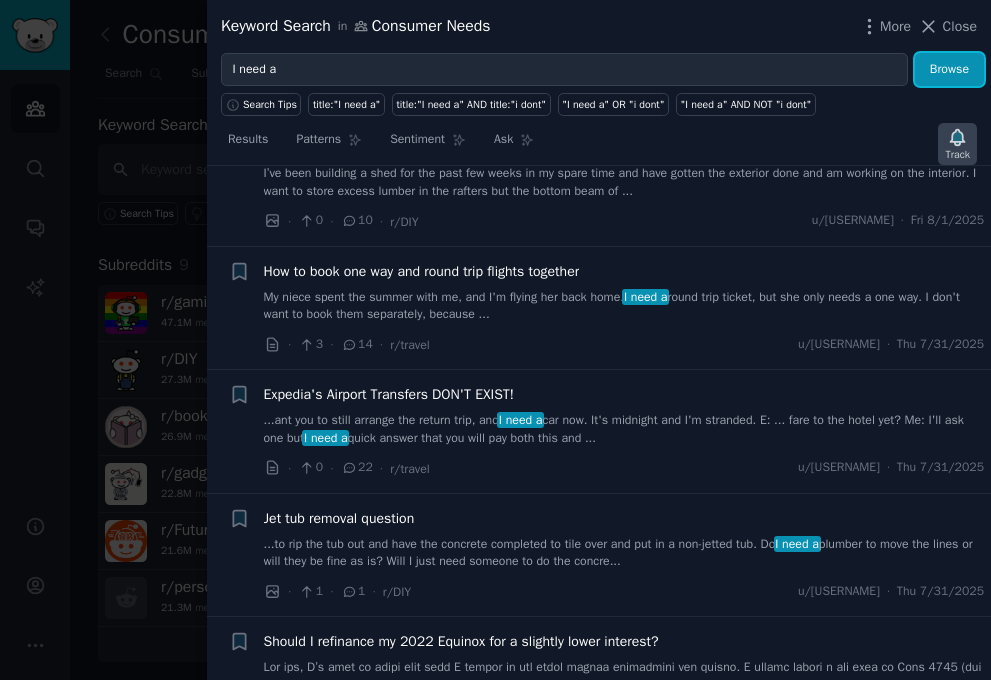 click 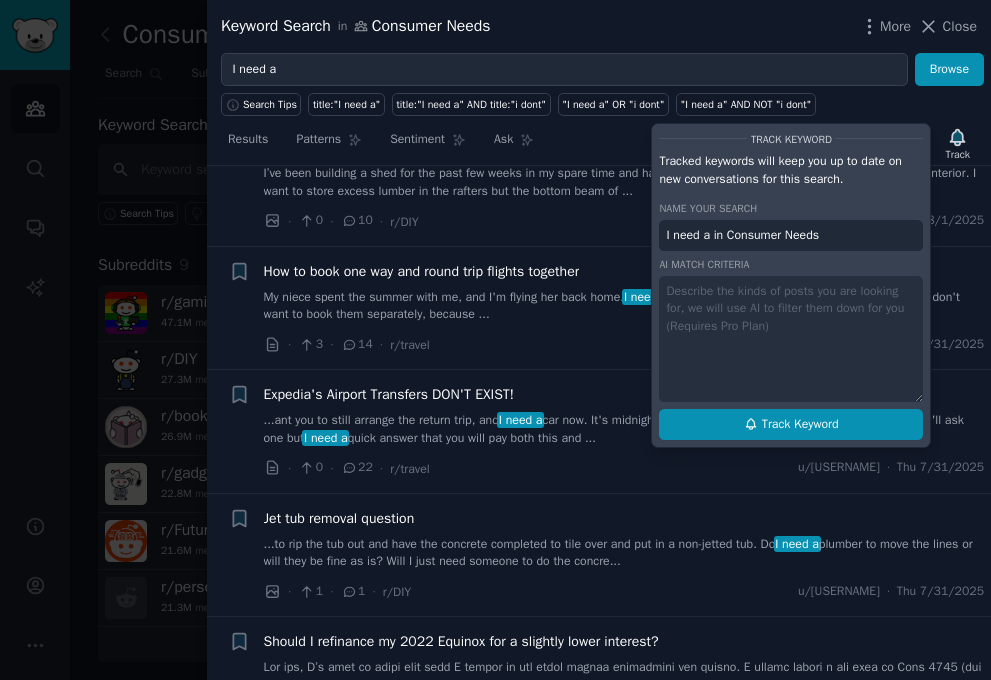 click on "Track Keyword" at bounding box center (800, 425) 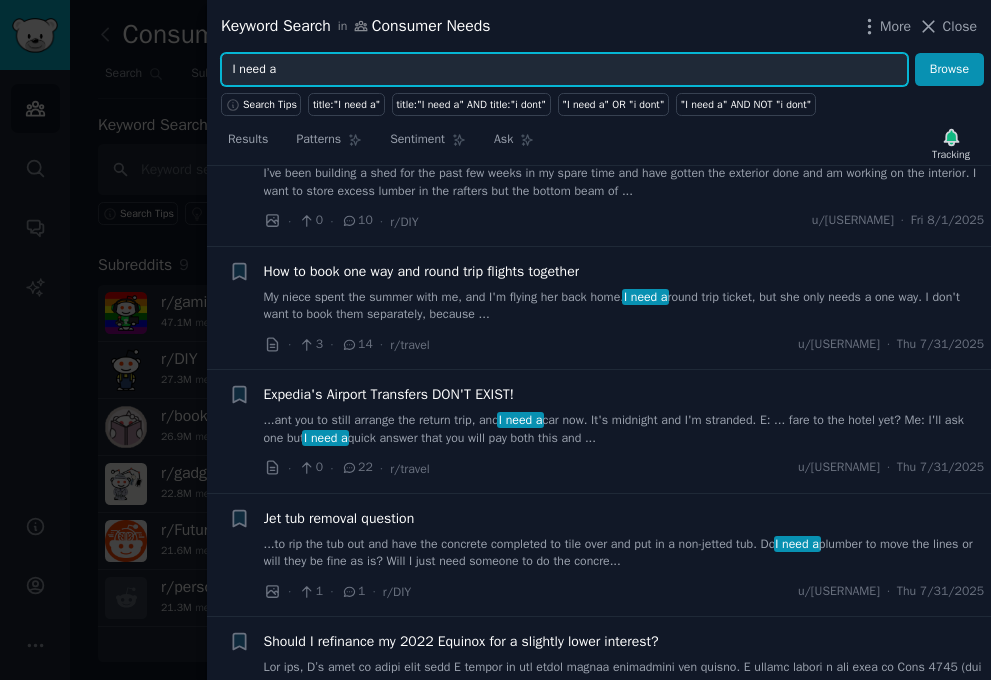 click on "I need a" at bounding box center [564, 70] 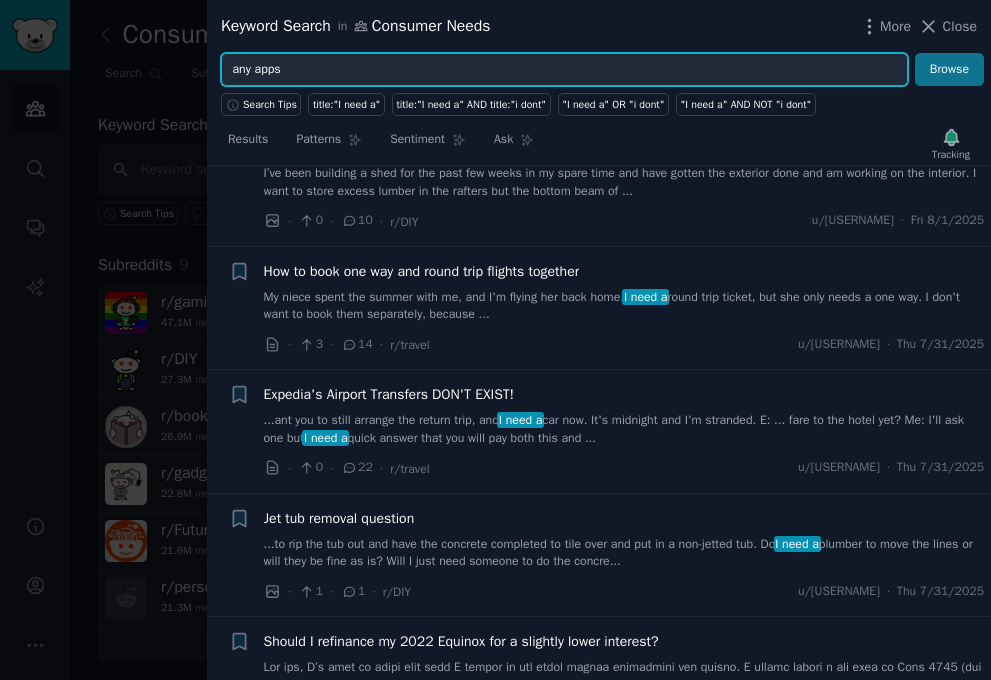 type on "any apps" 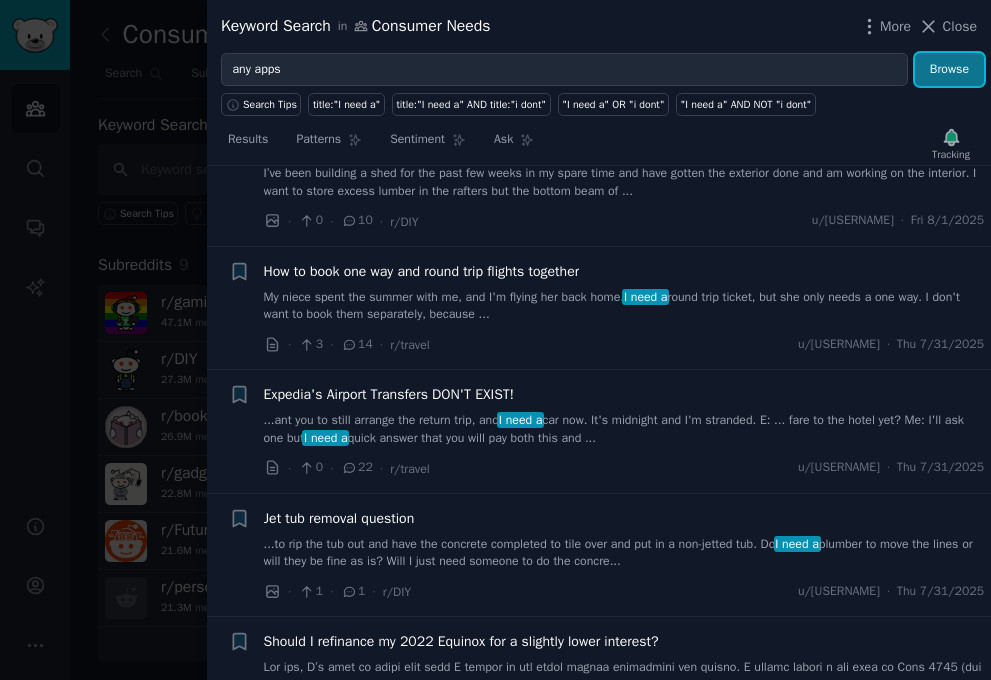 click on "Browse" at bounding box center (949, 70) 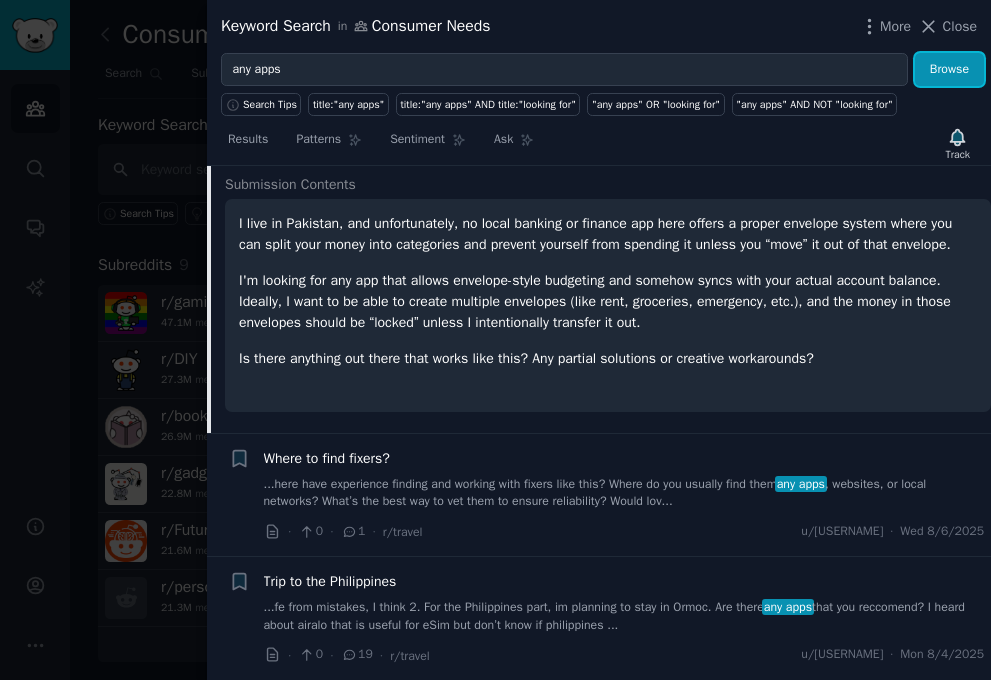 scroll, scrollTop: 0, scrollLeft: 0, axis: both 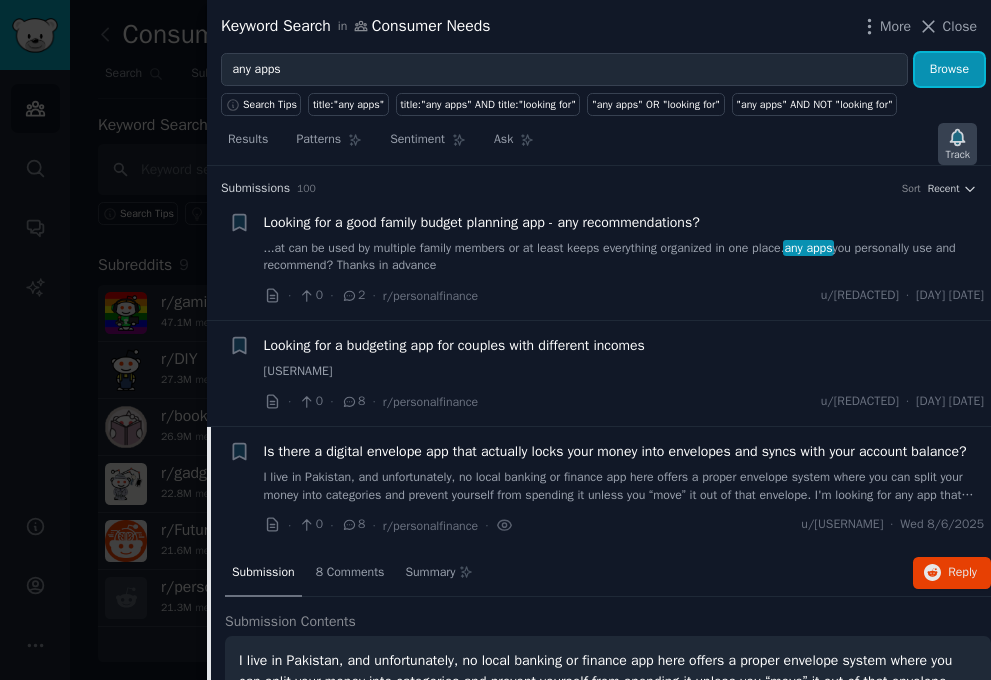 click 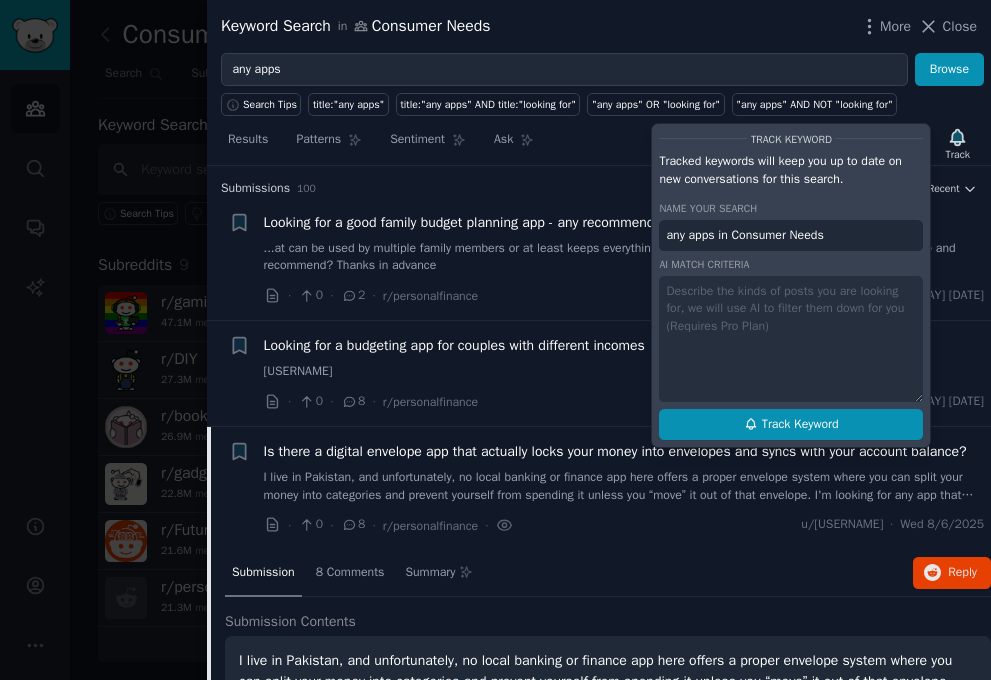 click on "Track Keyword" at bounding box center (800, 425) 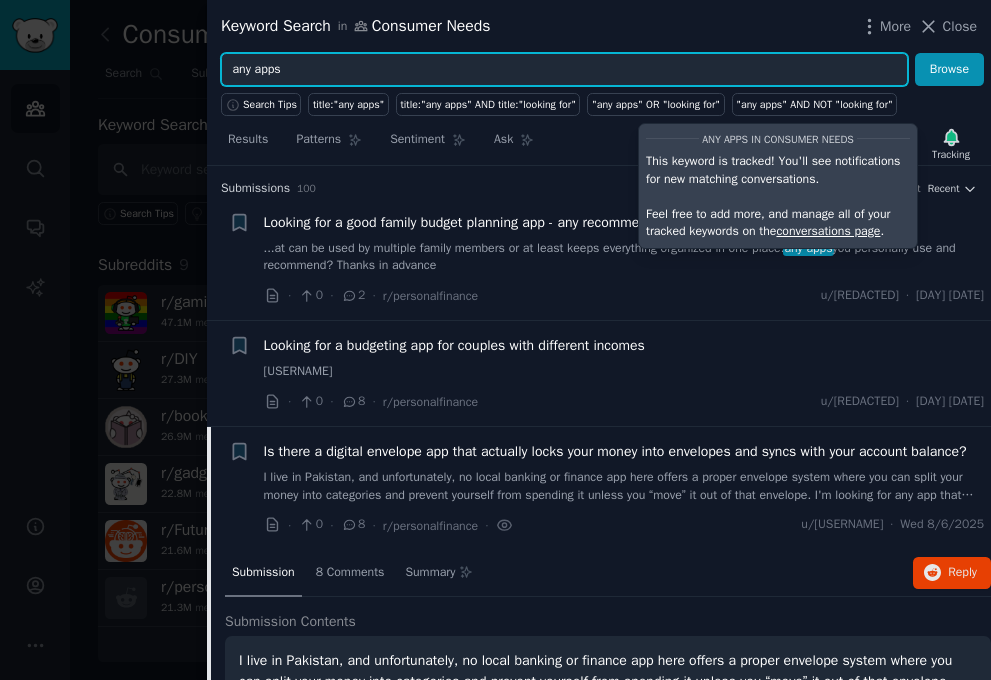 click on "any apps" at bounding box center (564, 70) 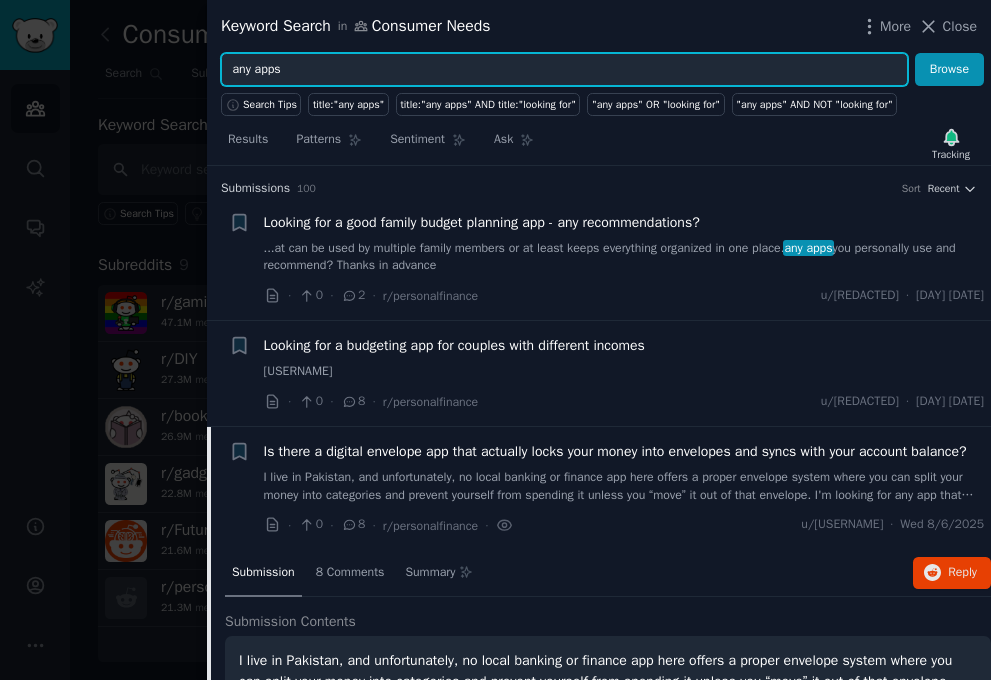 click on "any apps" at bounding box center [564, 70] 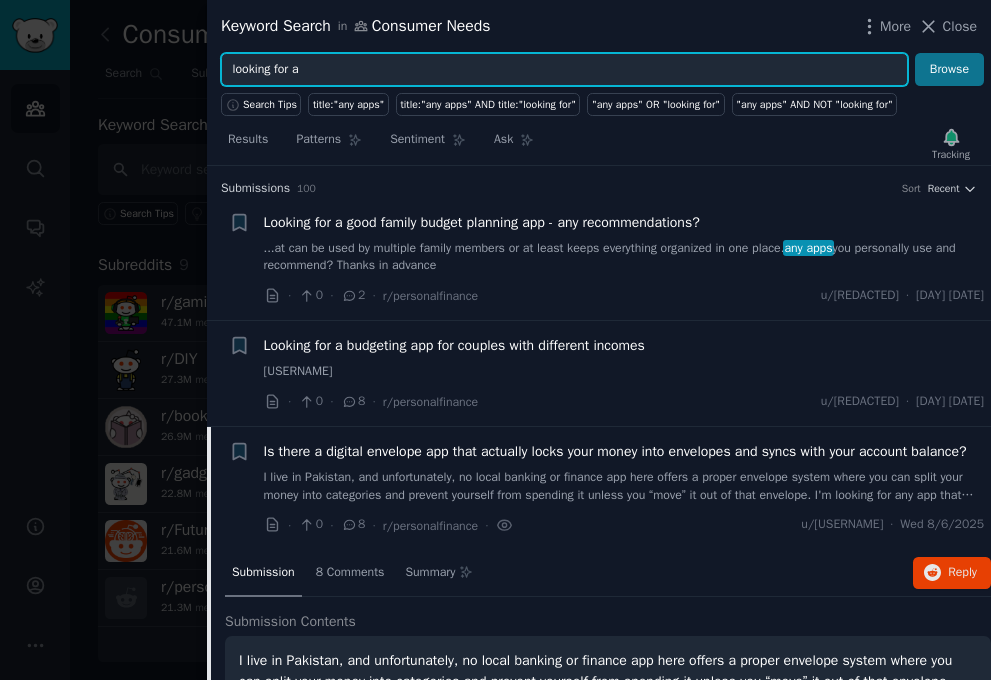type on "looking for a" 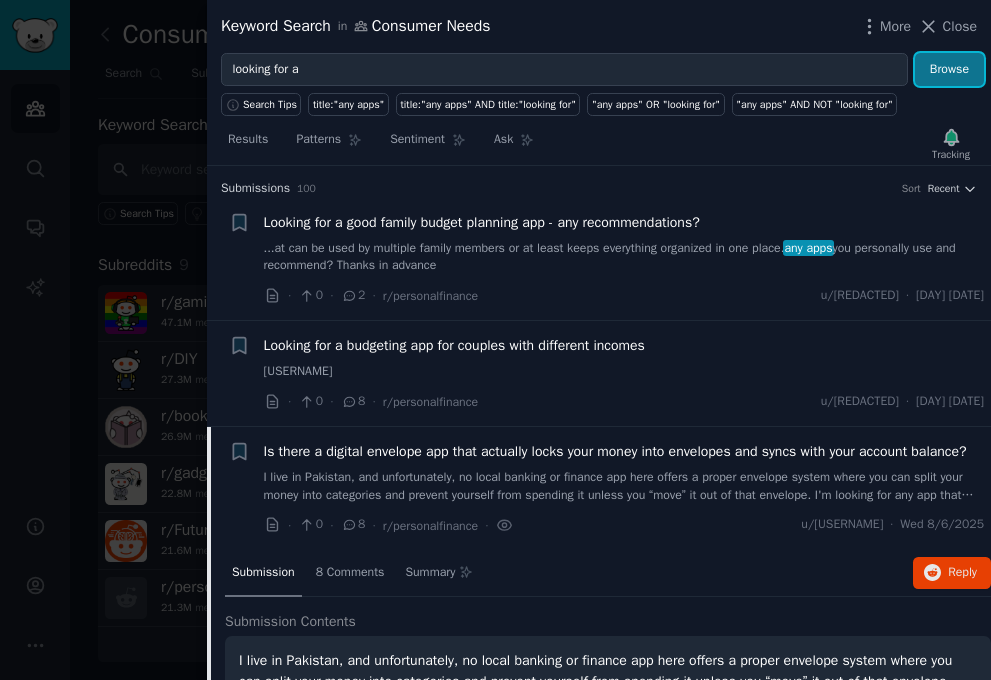 click on "Browse" at bounding box center [949, 70] 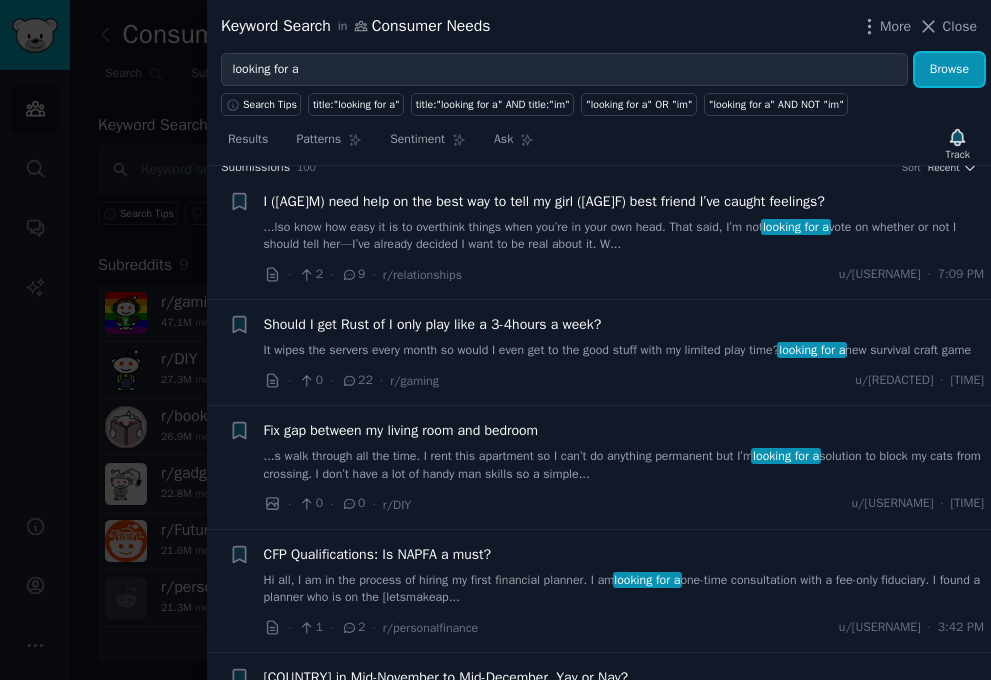 scroll, scrollTop: 27, scrollLeft: 0, axis: vertical 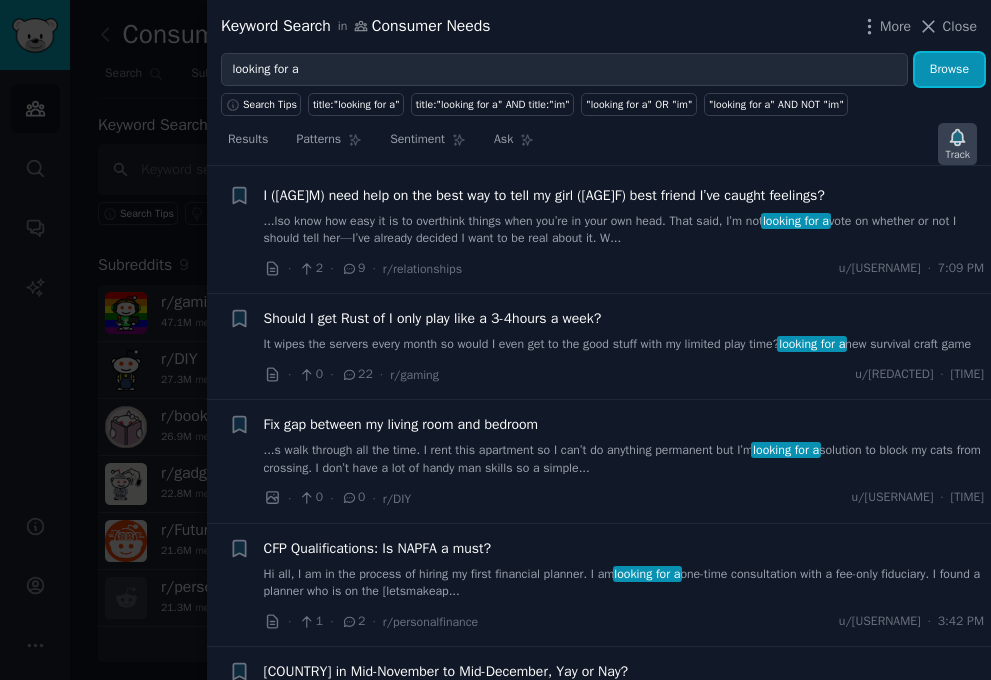 click 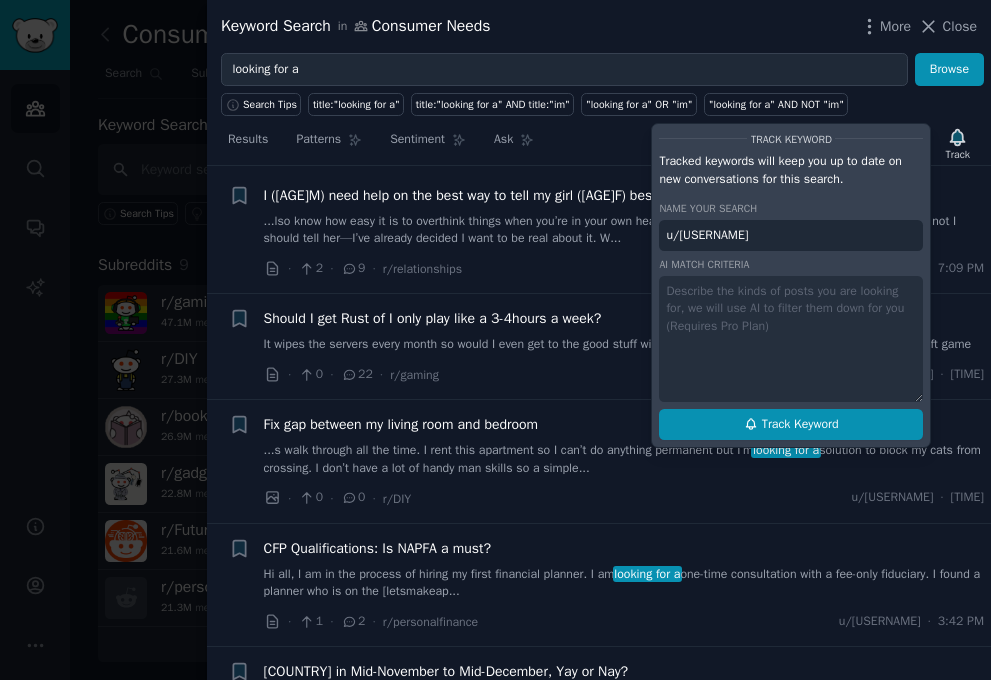 click on "Track Keyword" at bounding box center [800, 425] 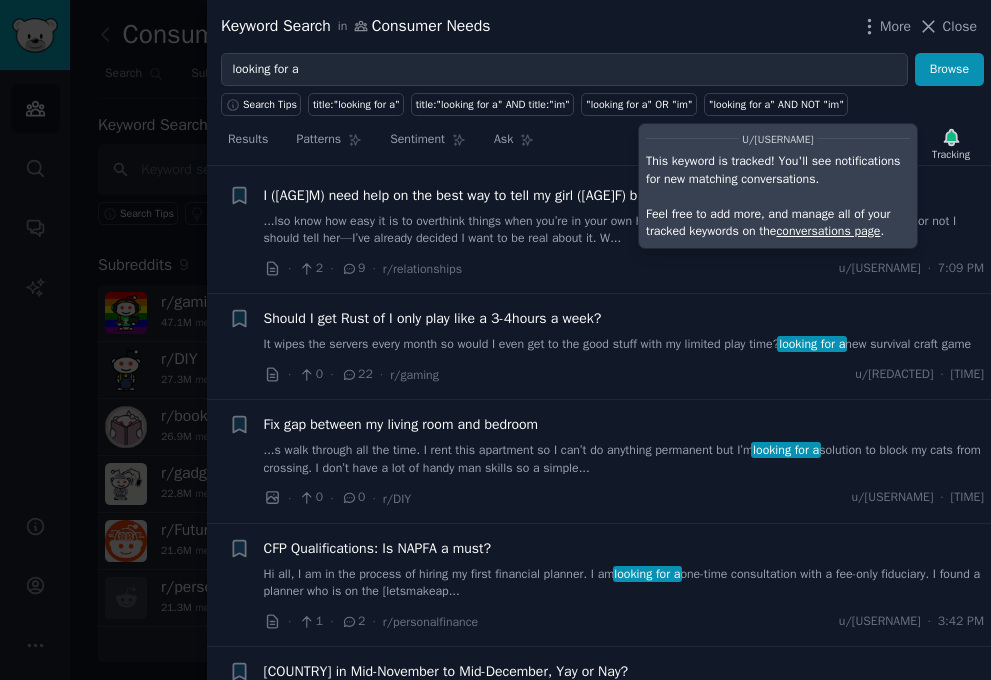 click on "Should I get Rust of I only play like a 3-4hours a week? It wipes the servers every month so would I even get to the good stuff with my limited play time?  looking for a  new survival craft game" at bounding box center [624, 331] 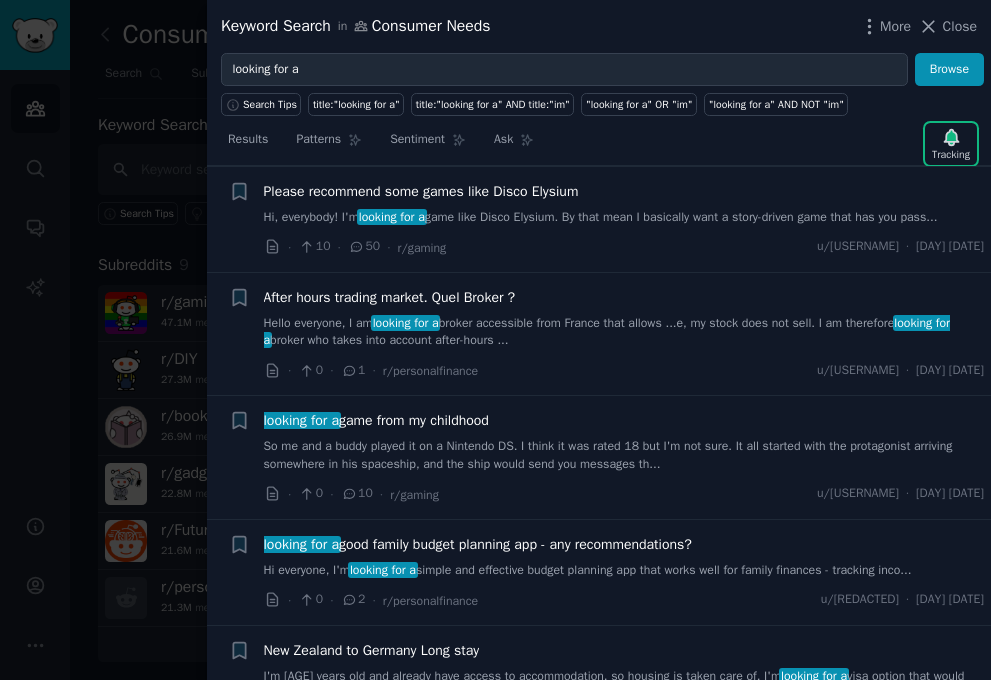 scroll, scrollTop: 1336, scrollLeft: 0, axis: vertical 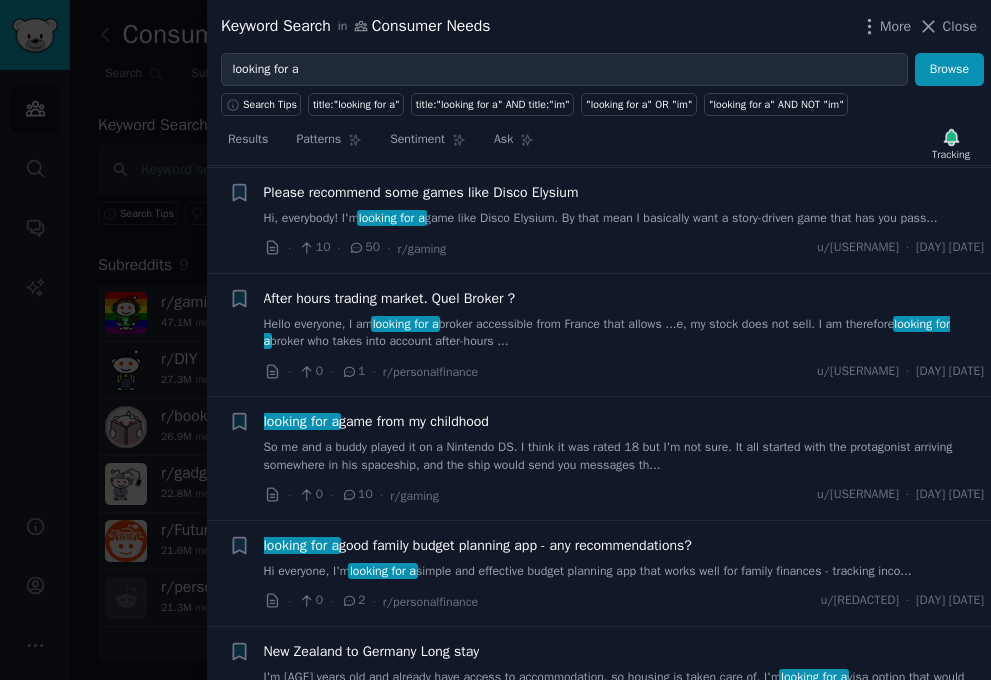click on "Hi, everybody!
I'm looking for a game like Disco Elysium. By that mean I basically want a story-driven game that has you pass..." at bounding box center [624, 219] 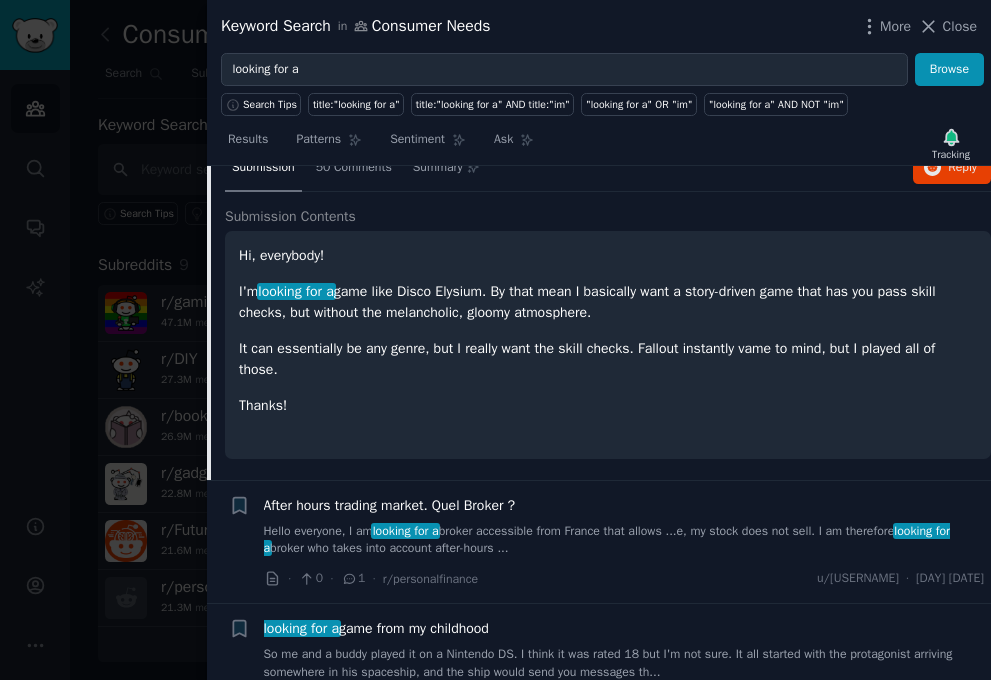 scroll, scrollTop: 1463, scrollLeft: 0, axis: vertical 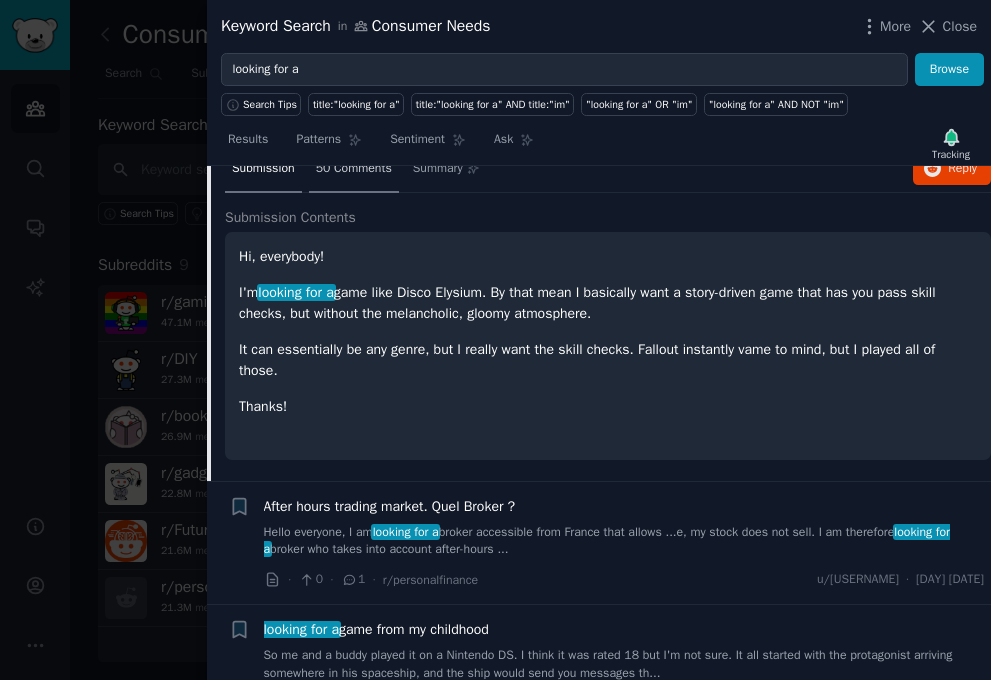 click on "50 Comments" at bounding box center [354, 169] 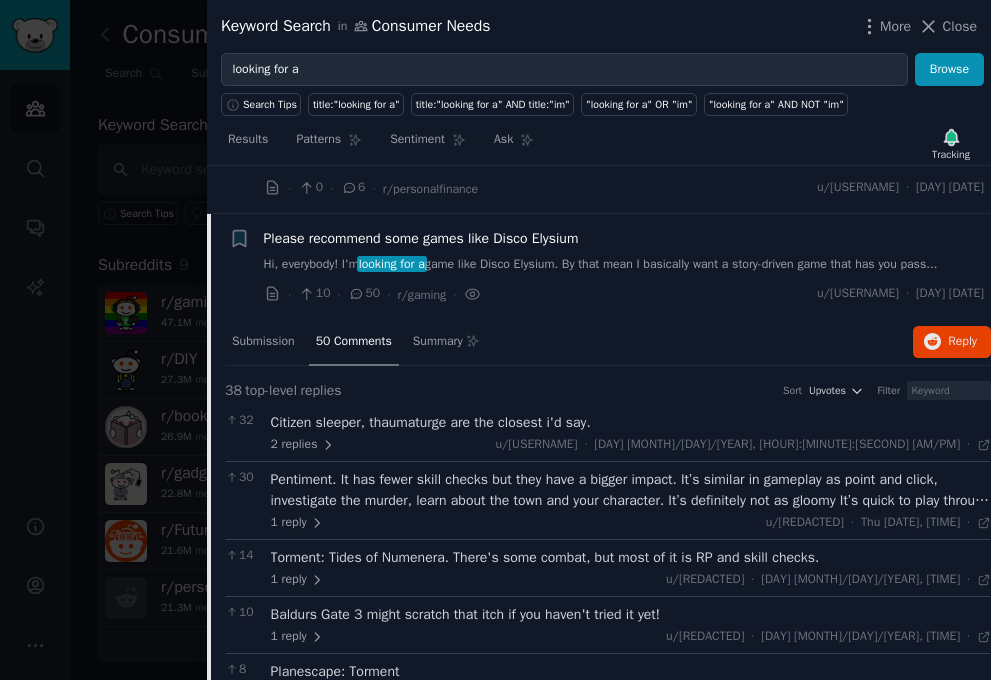 scroll, scrollTop: 1285, scrollLeft: 0, axis: vertical 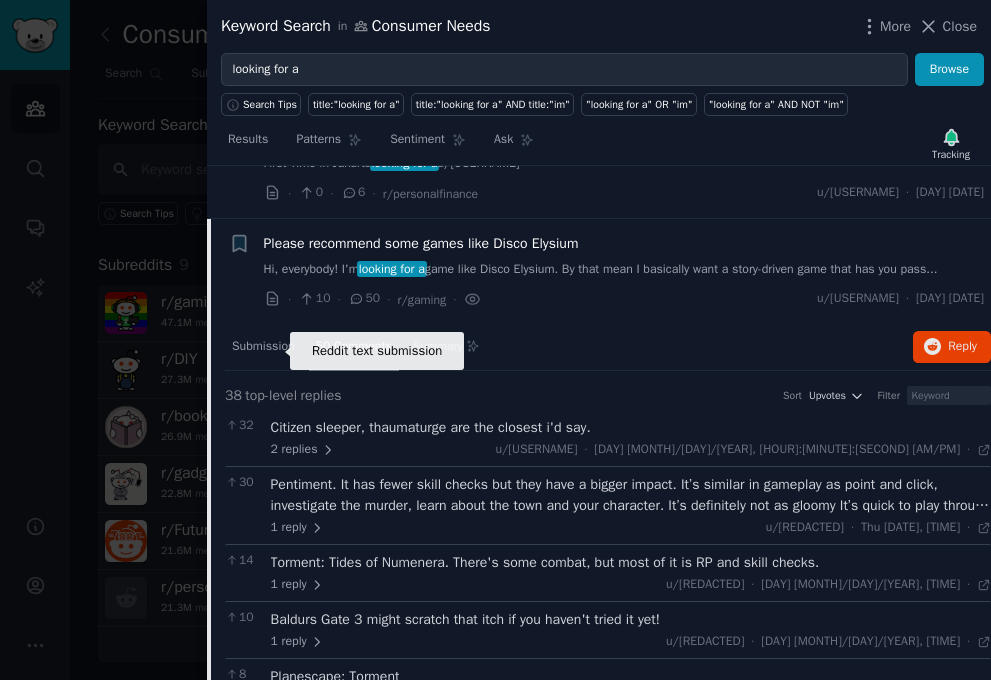 click 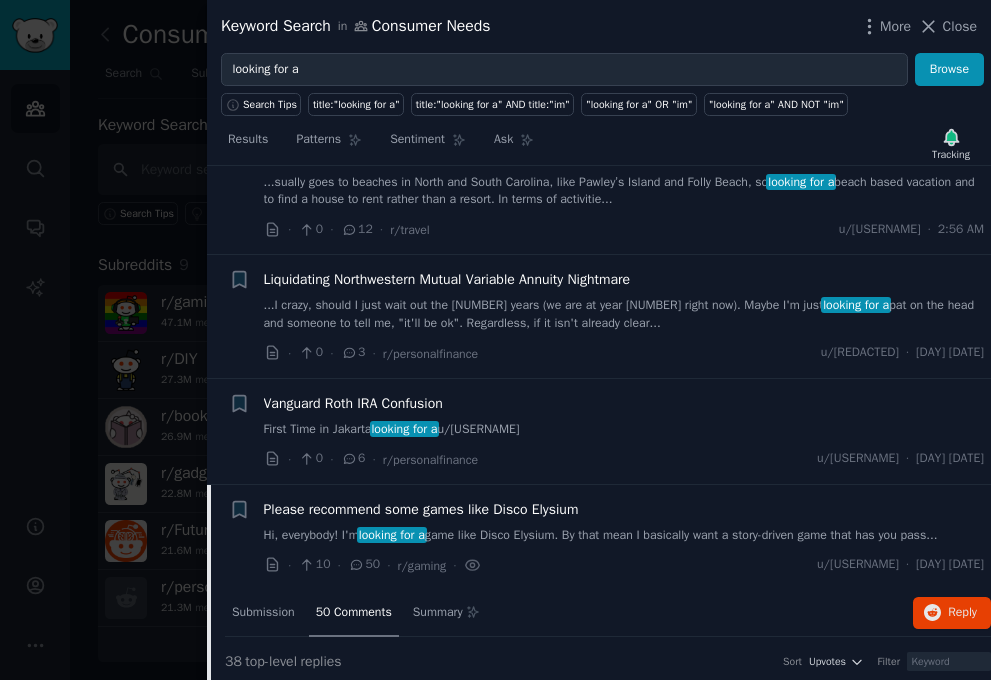 scroll, scrollTop: 1024, scrollLeft: 0, axis: vertical 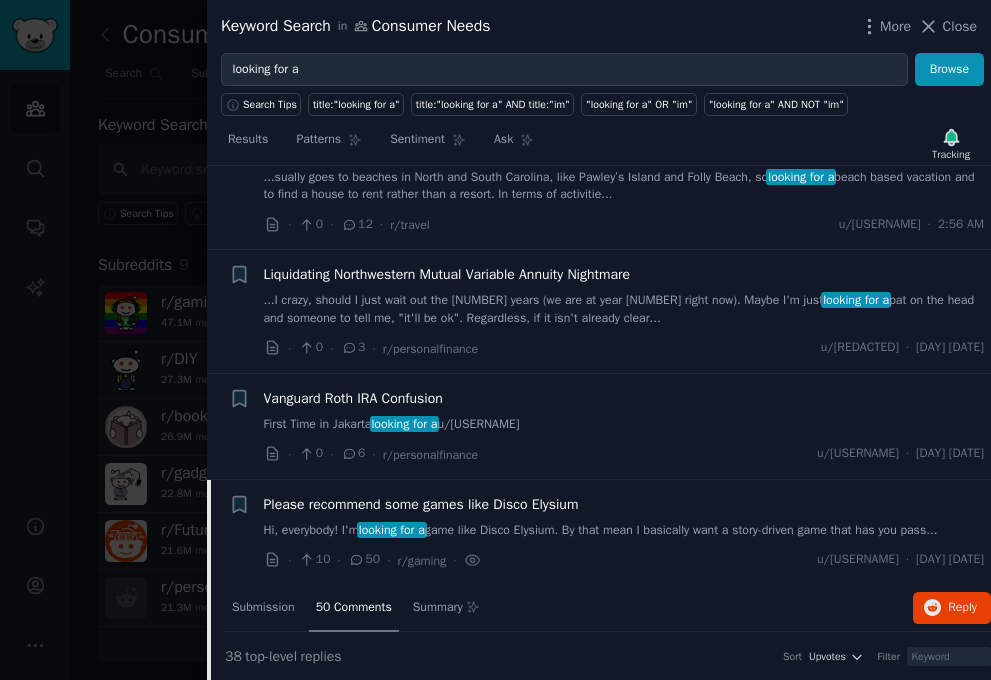 click on "Please recommend some games like Disco Elysium" at bounding box center [421, 504] 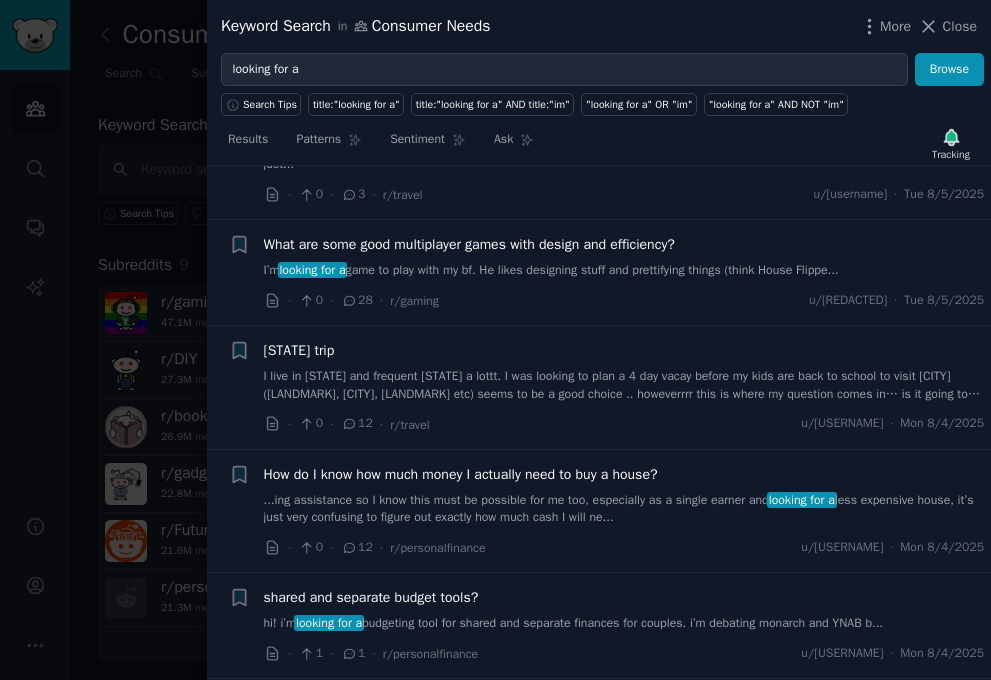 scroll, scrollTop: 5298, scrollLeft: 0, axis: vertical 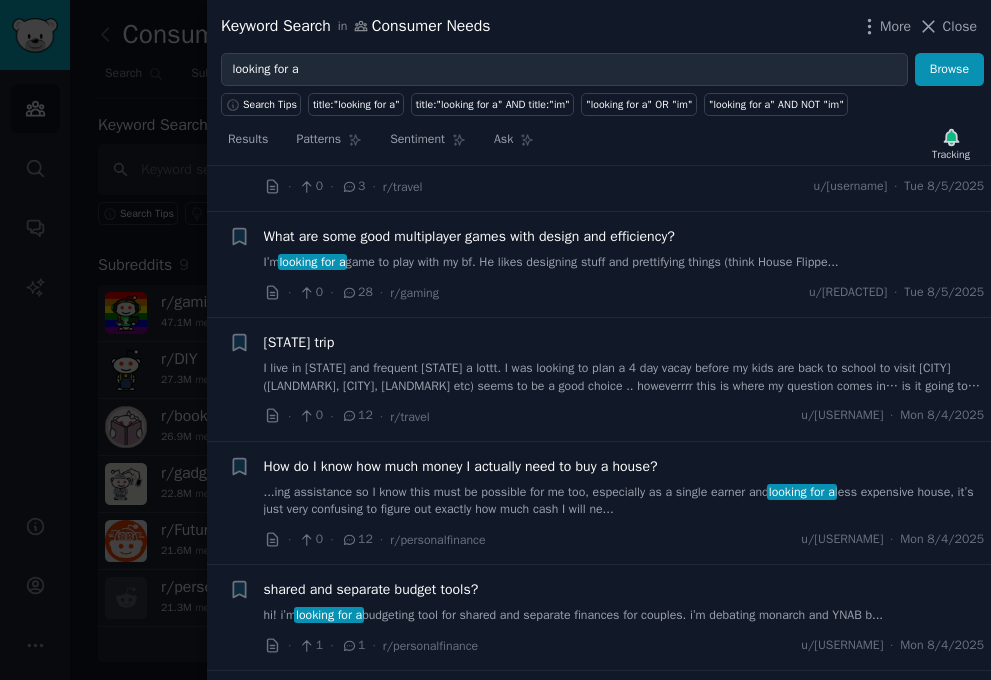 click on "What are some good multiplayer games with design and efficiency?" at bounding box center [469, 236] 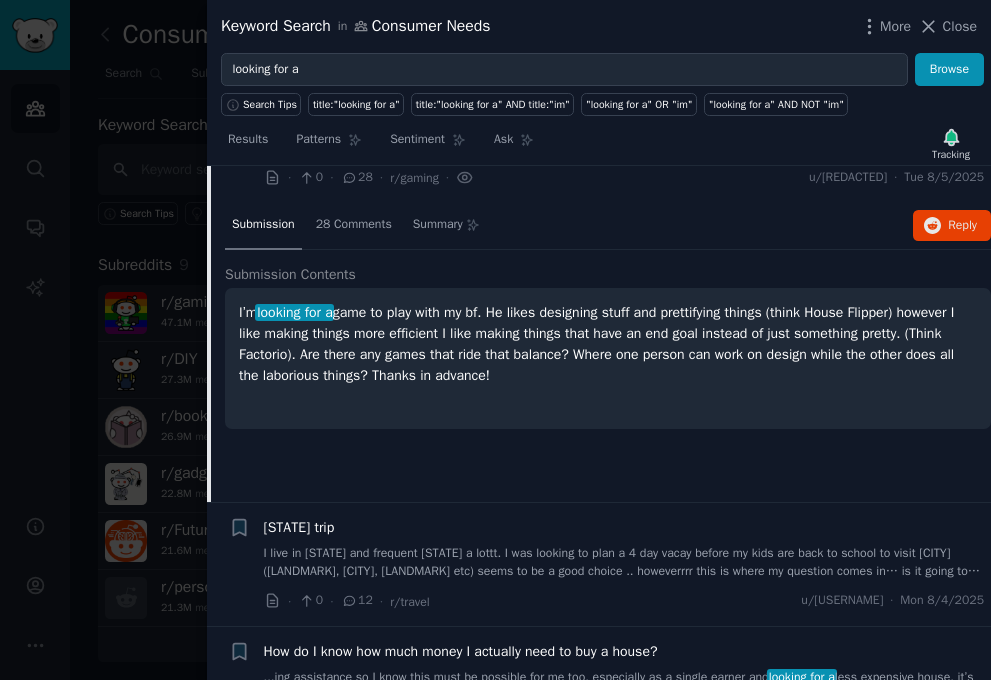 scroll, scrollTop: 5414, scrollLeft: 0, axis: vertical 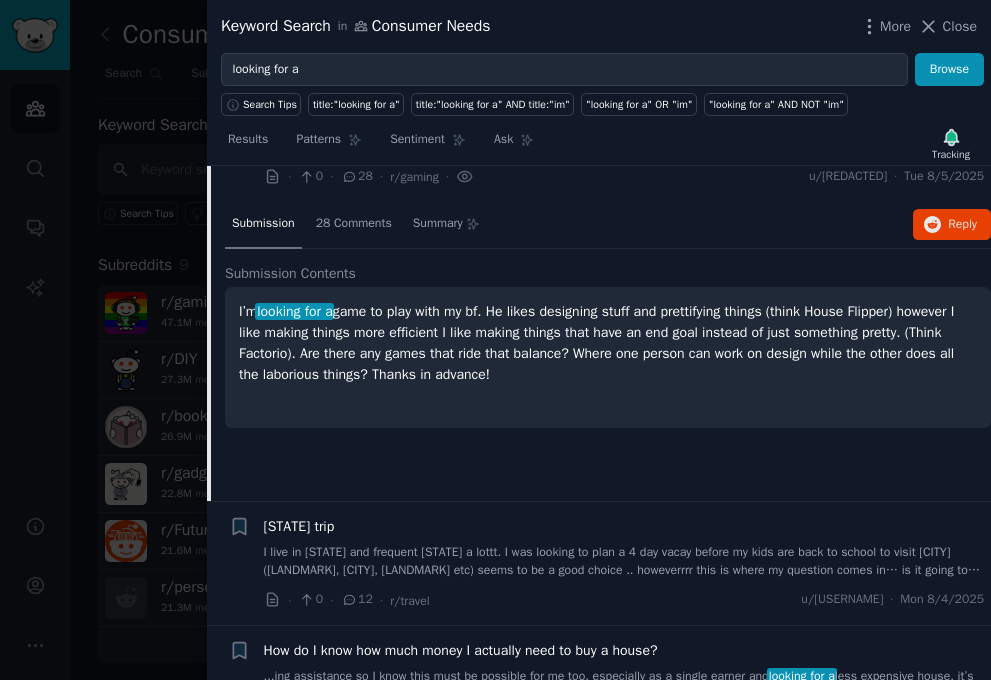 click on "What are some good multiplayer games with design and efficiency?" at bounding box center [469, 120] 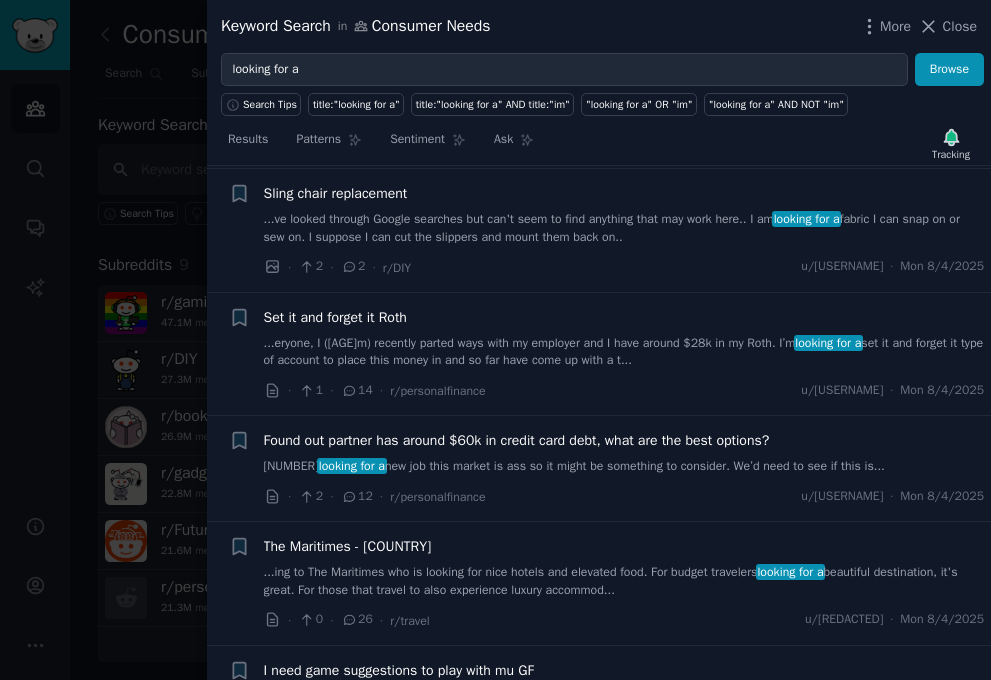 scroll, scrollTop: 5816, scrollLeft: 0, axis: vertical 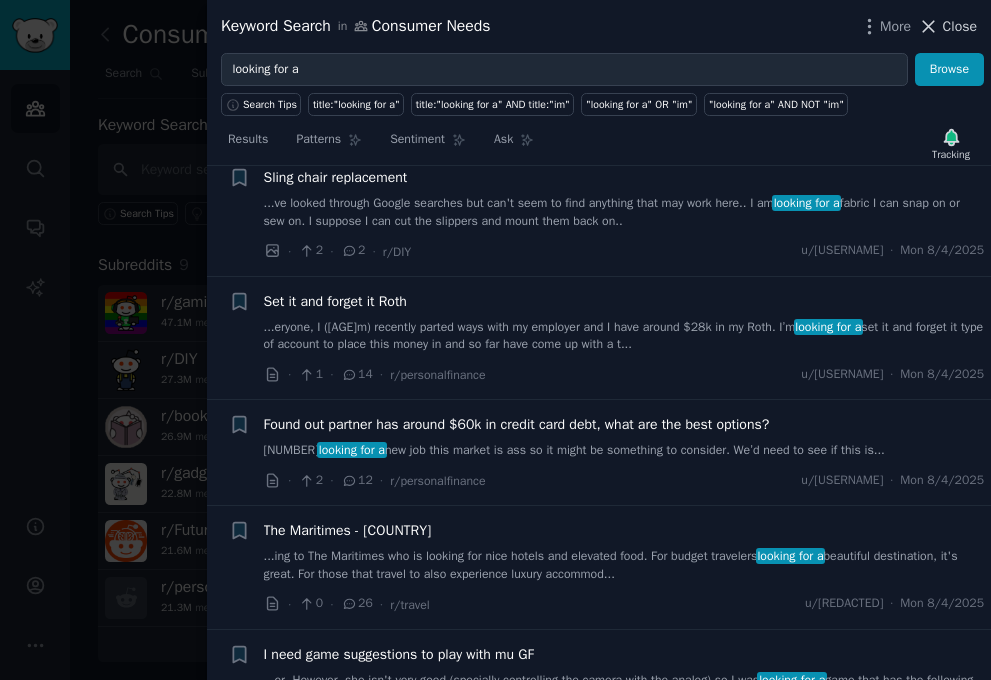 click on "Close" at bounding box center [960, 26] 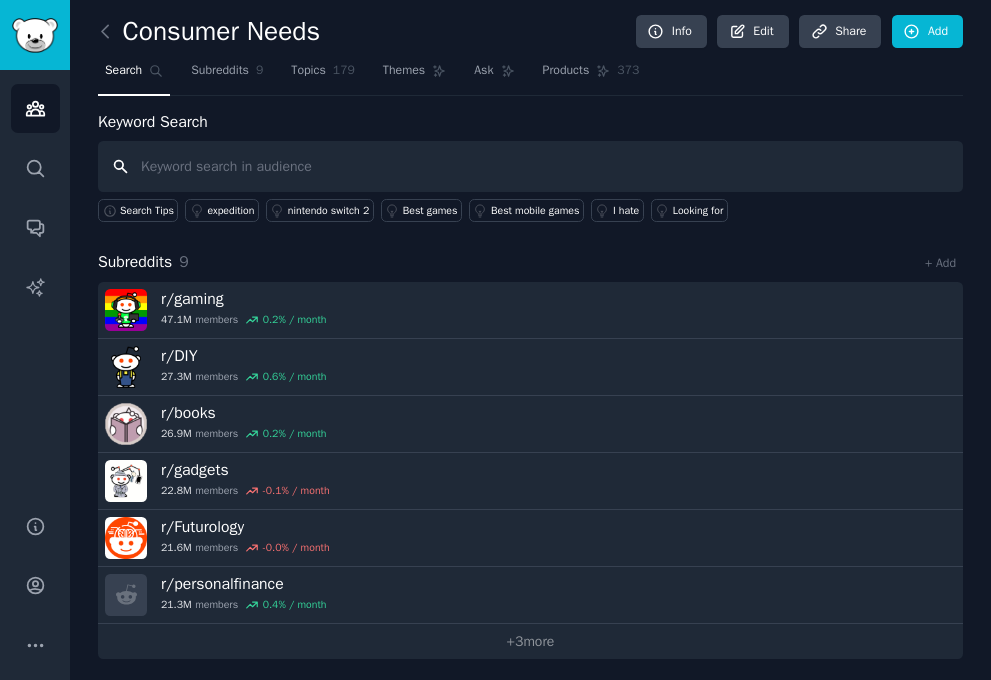 scroll, scrollTop: 0, scrollLeft: 0, axis: both 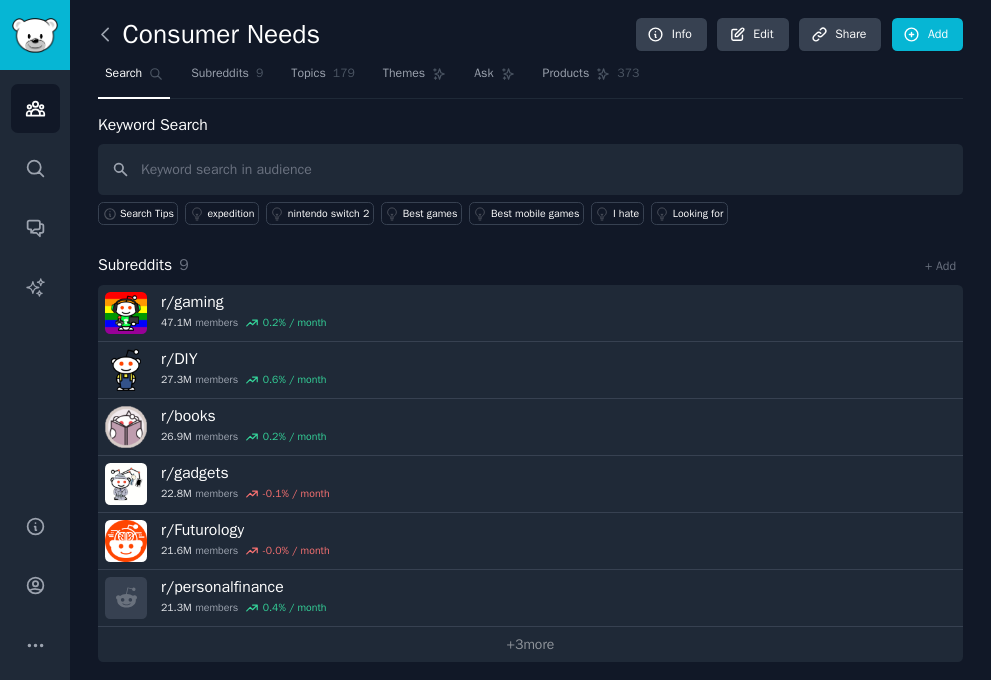 click 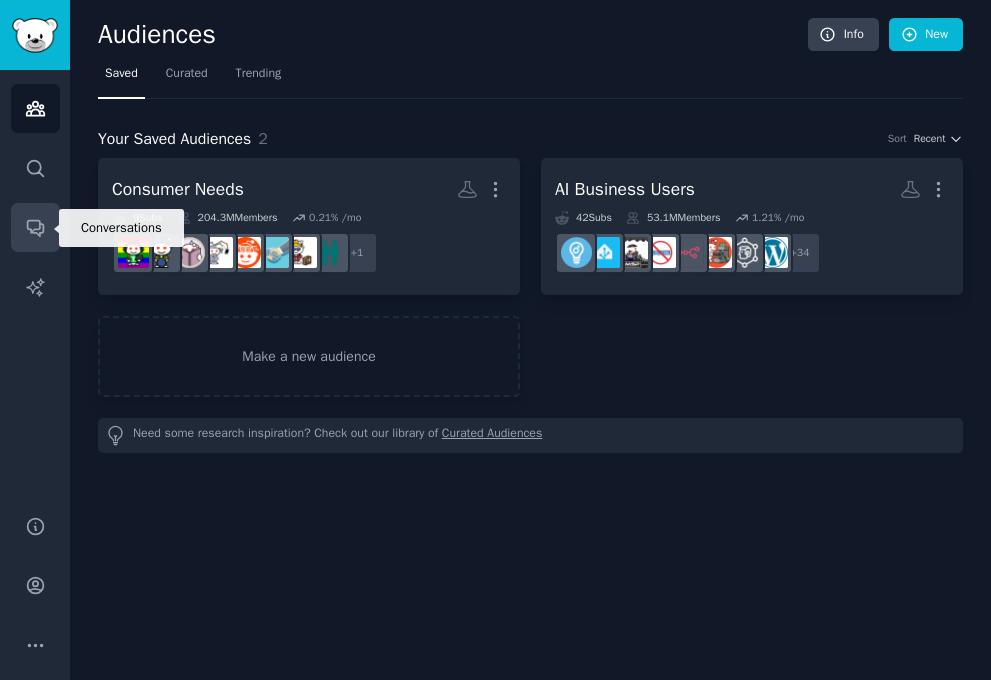 click 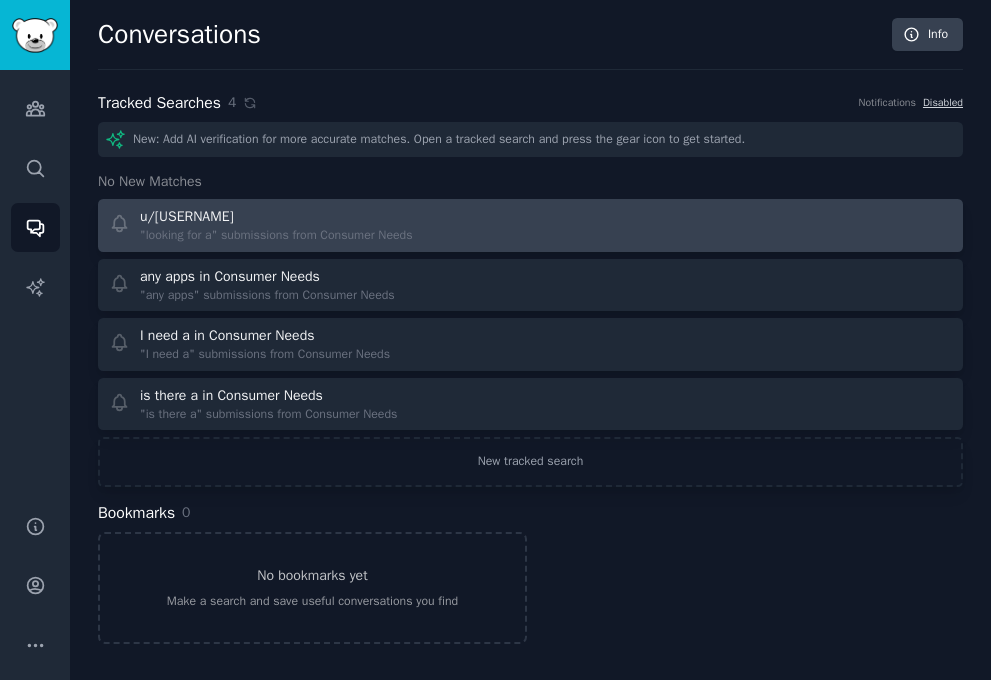 click on "u/[USERNAME]" at bounding box center [187, 216] 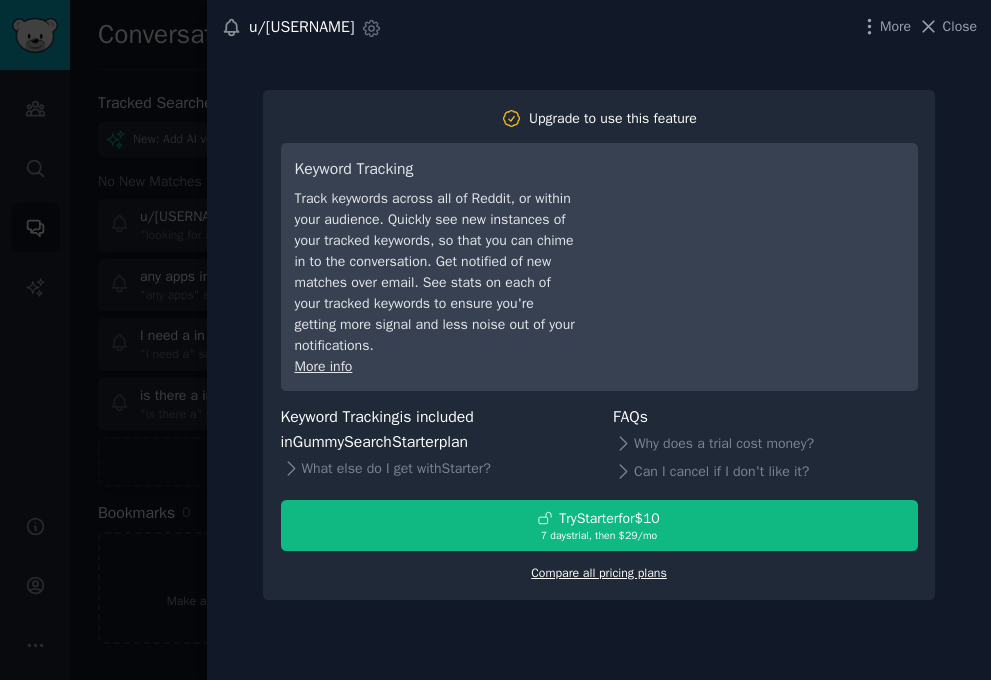 click on "Compare all pricing plans" at bounding box center [599, 573] 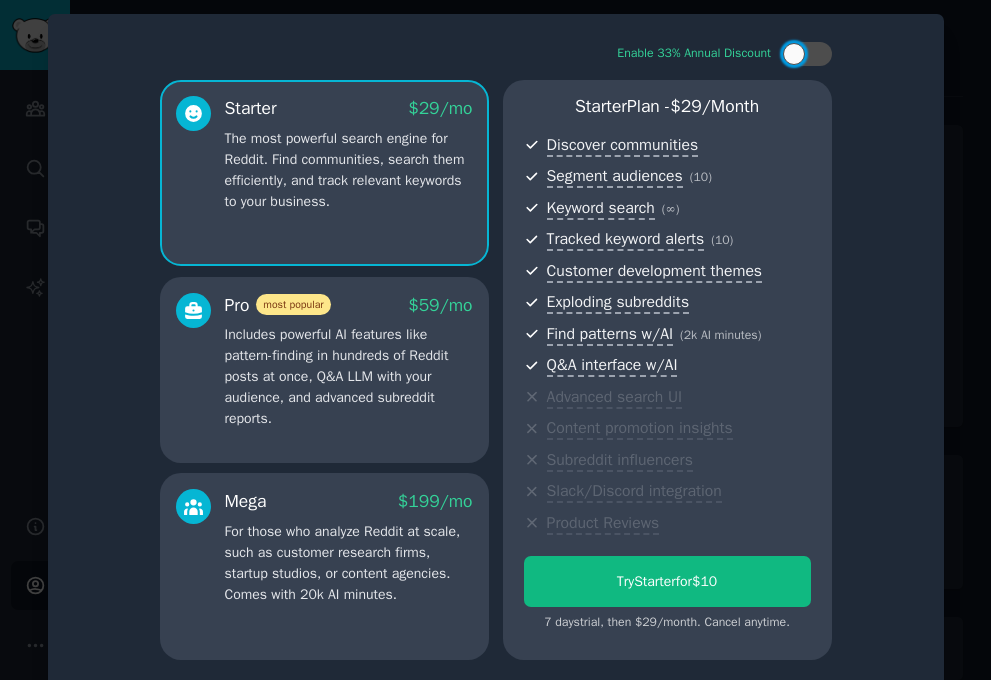 click at bounding box center [495, 340] 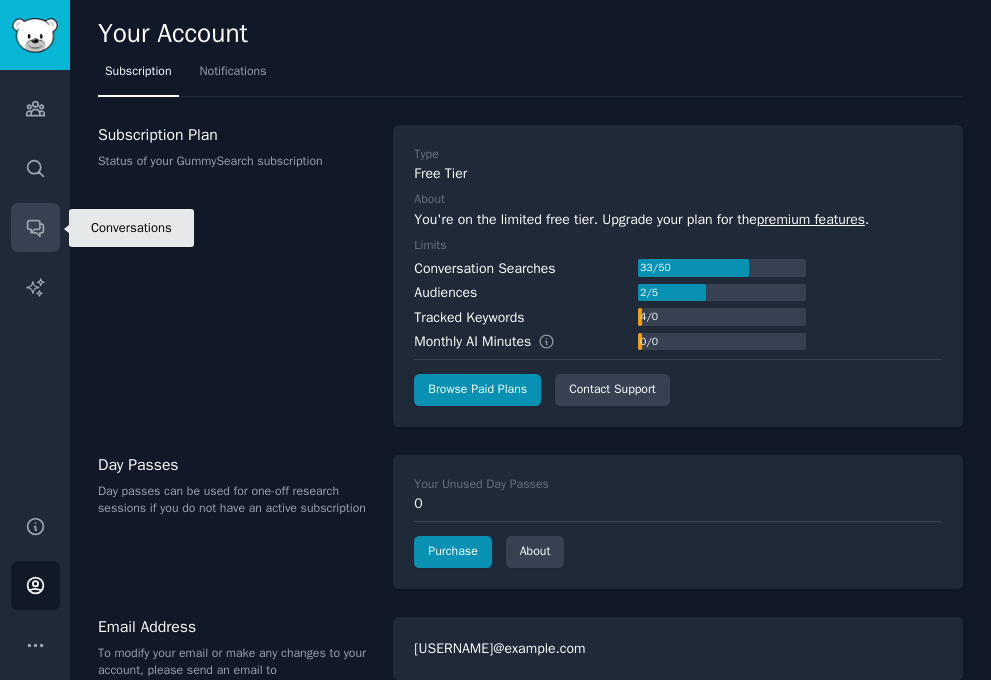 click 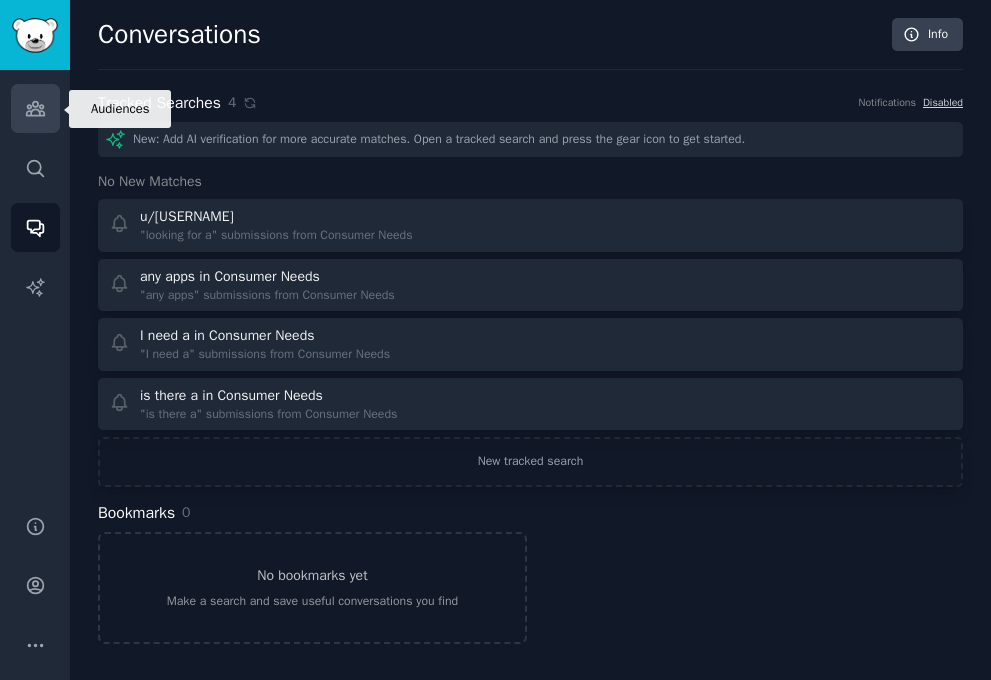 click 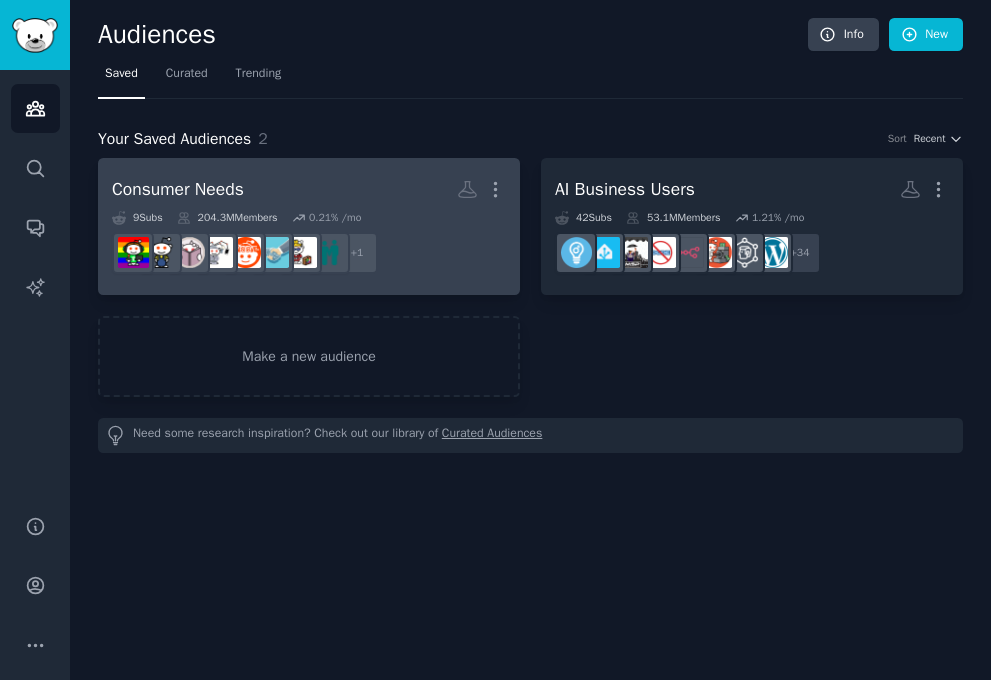 click on "Consumer Needs More" at bounding box center (309, 189) 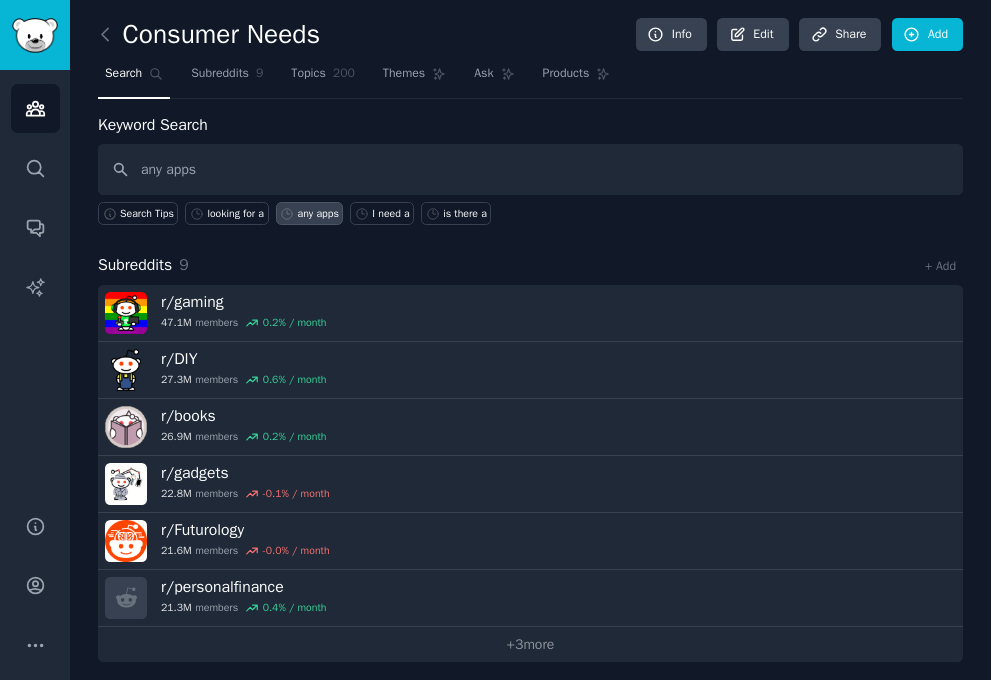 type on "any apps" 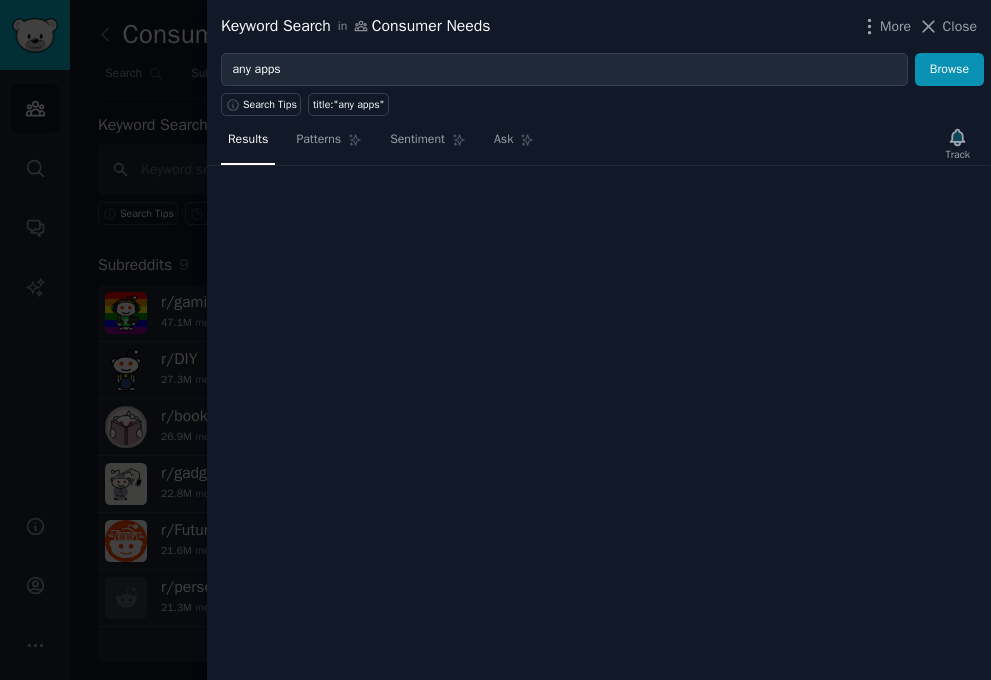 type 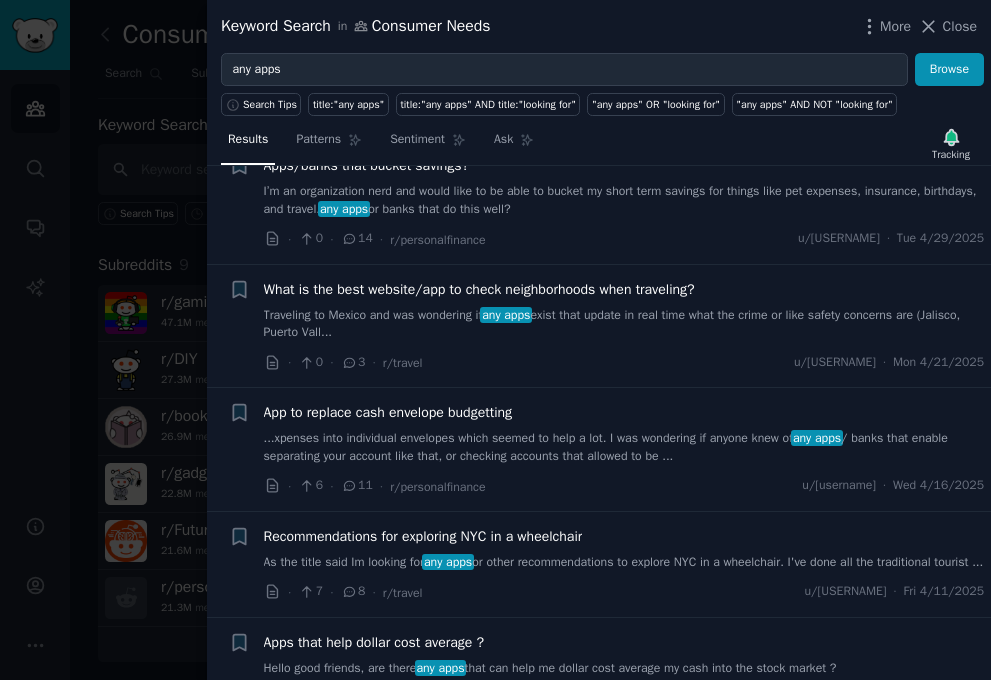 scroll, scrollTop: 2400, scrollLeft: 0, axis: vertical 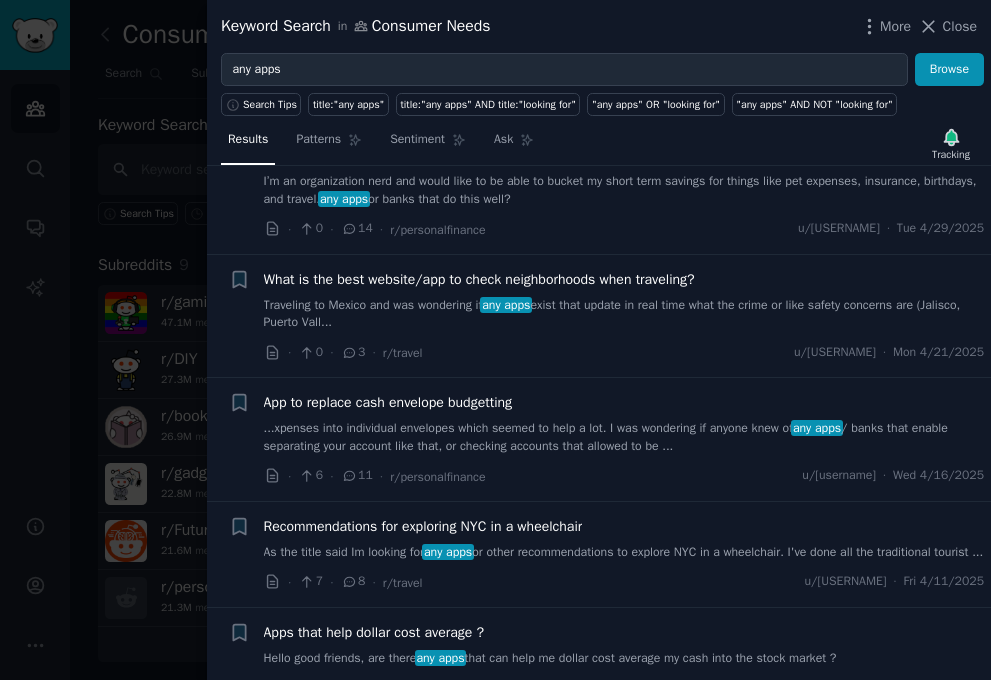 click at bounding box center [495, 340] 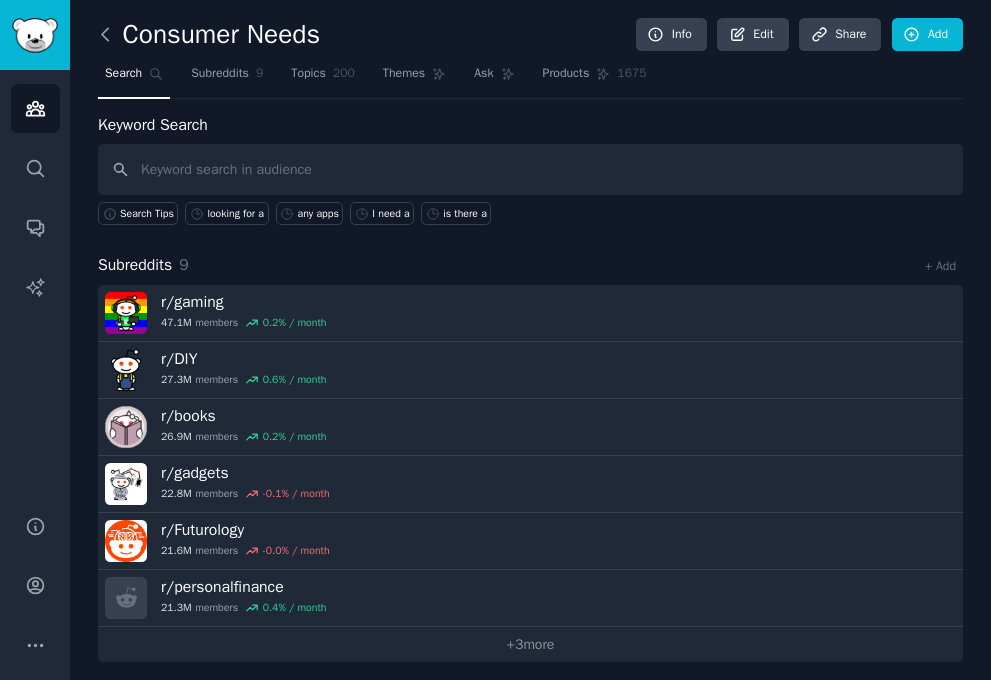 click 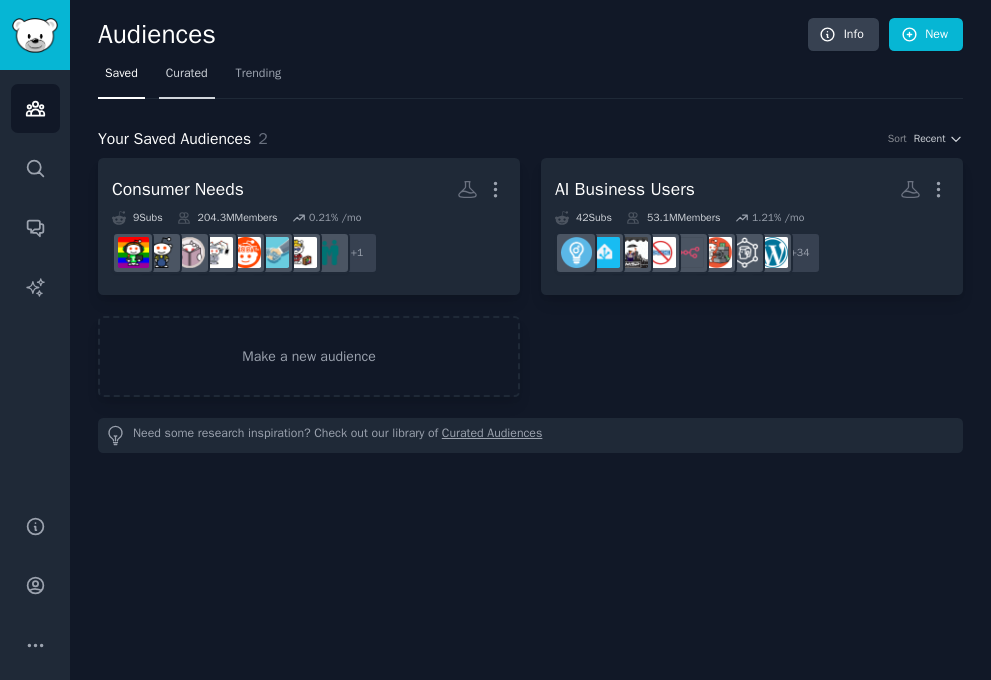 click on "Curated" at bounding box center (187, 74) 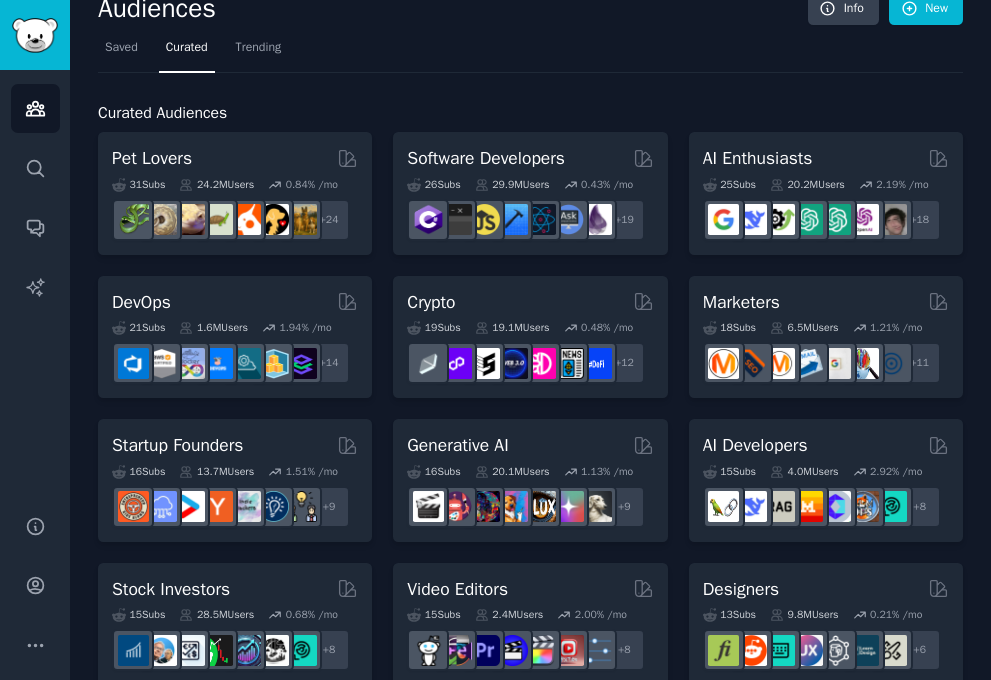 scroll, scrollTop: 0, scrollLeft: 0, axis: both 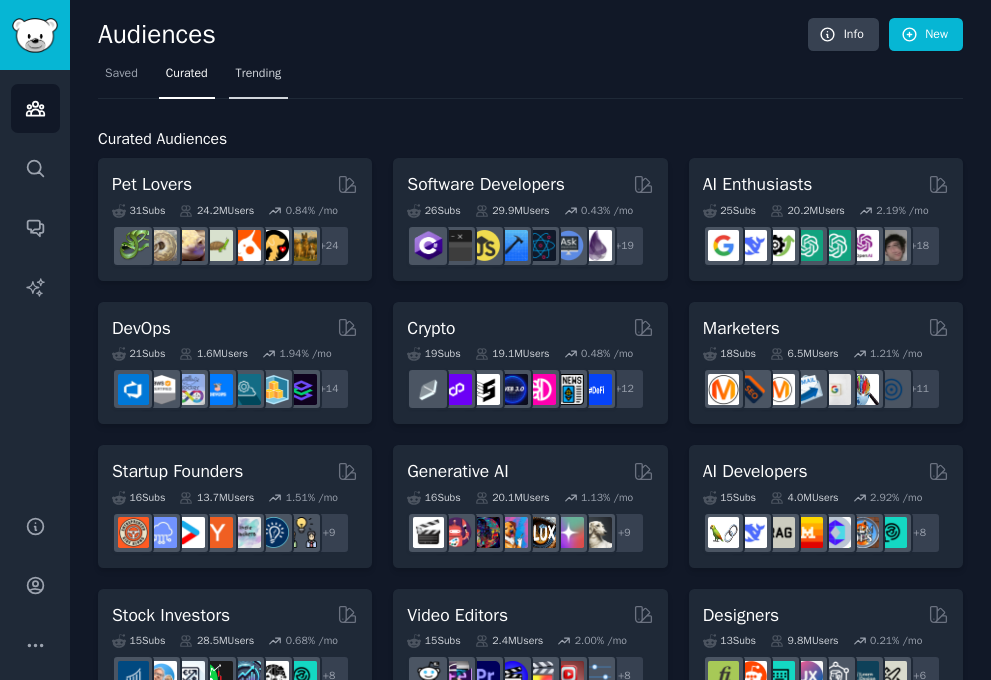 click on "Trending" at bounding box center (259, 74) 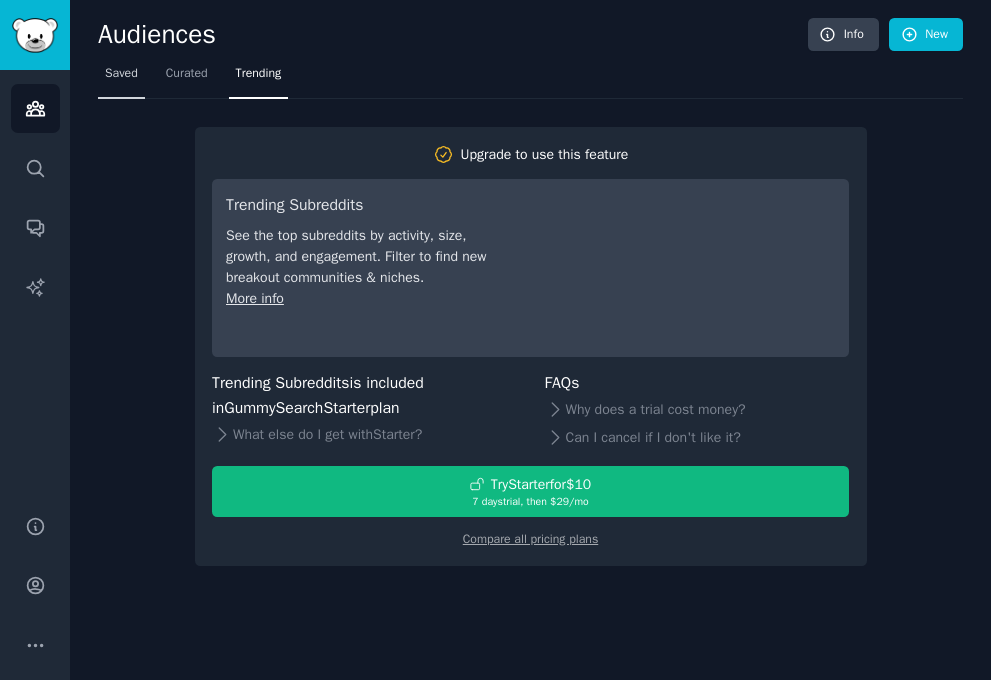 click on "Saved" at bounding box center [121, 74] 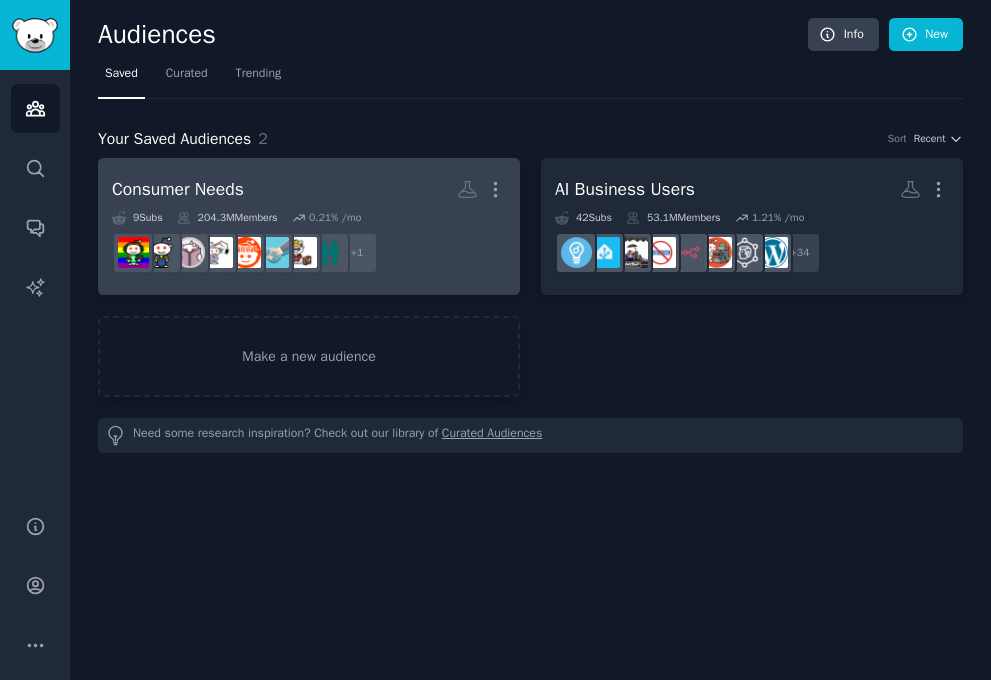 click on "Consumer Needs Custom Audience More" at bounding box center [309, 189] 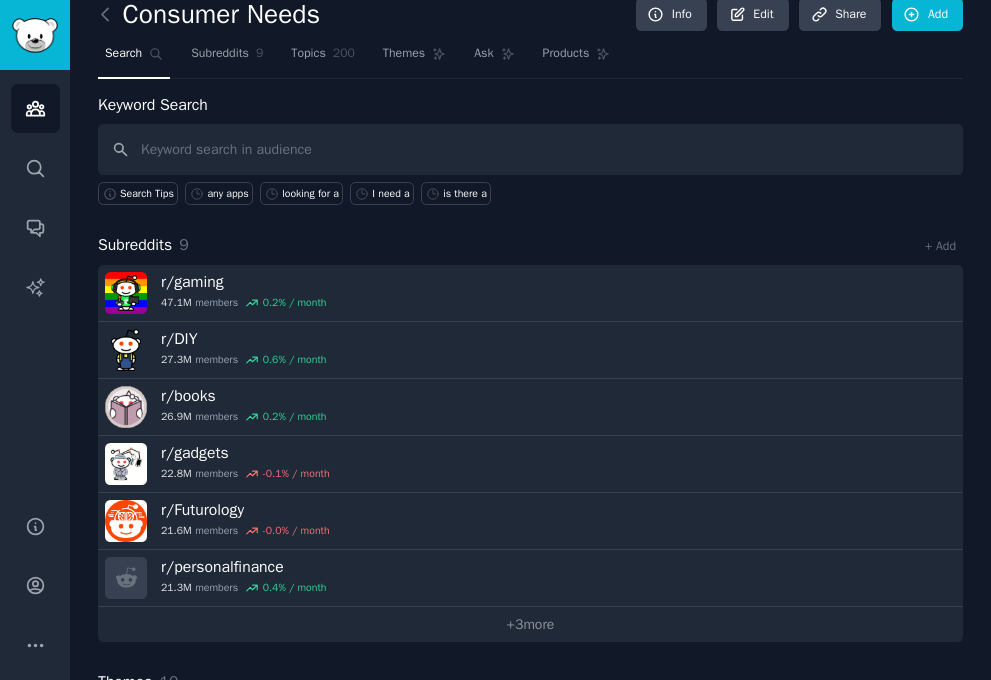 scroll, scrollTop: 21, scrollLeft: 0, axis: vertical 